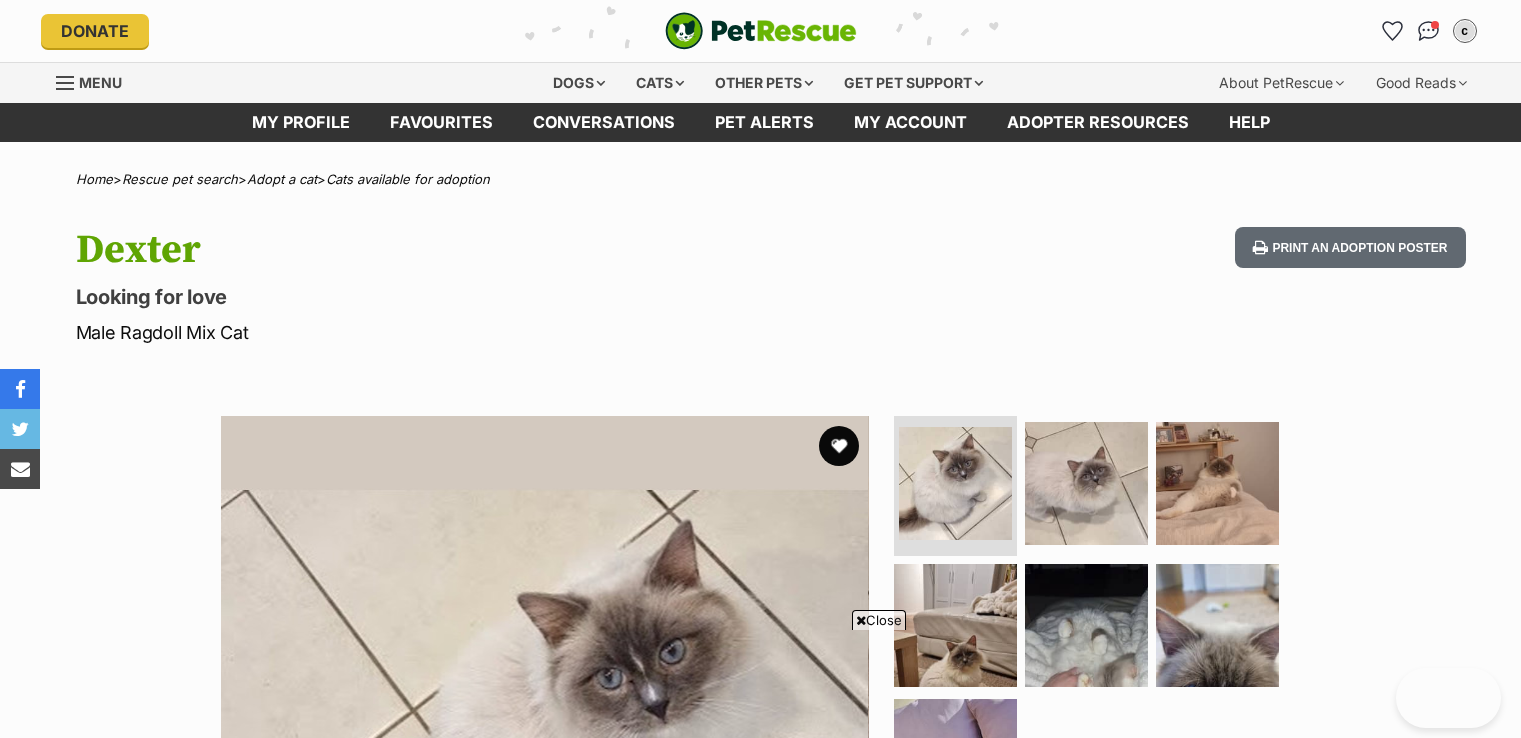scroll, scrollTop: 1076, scrollLeft: 0, axis: vertical 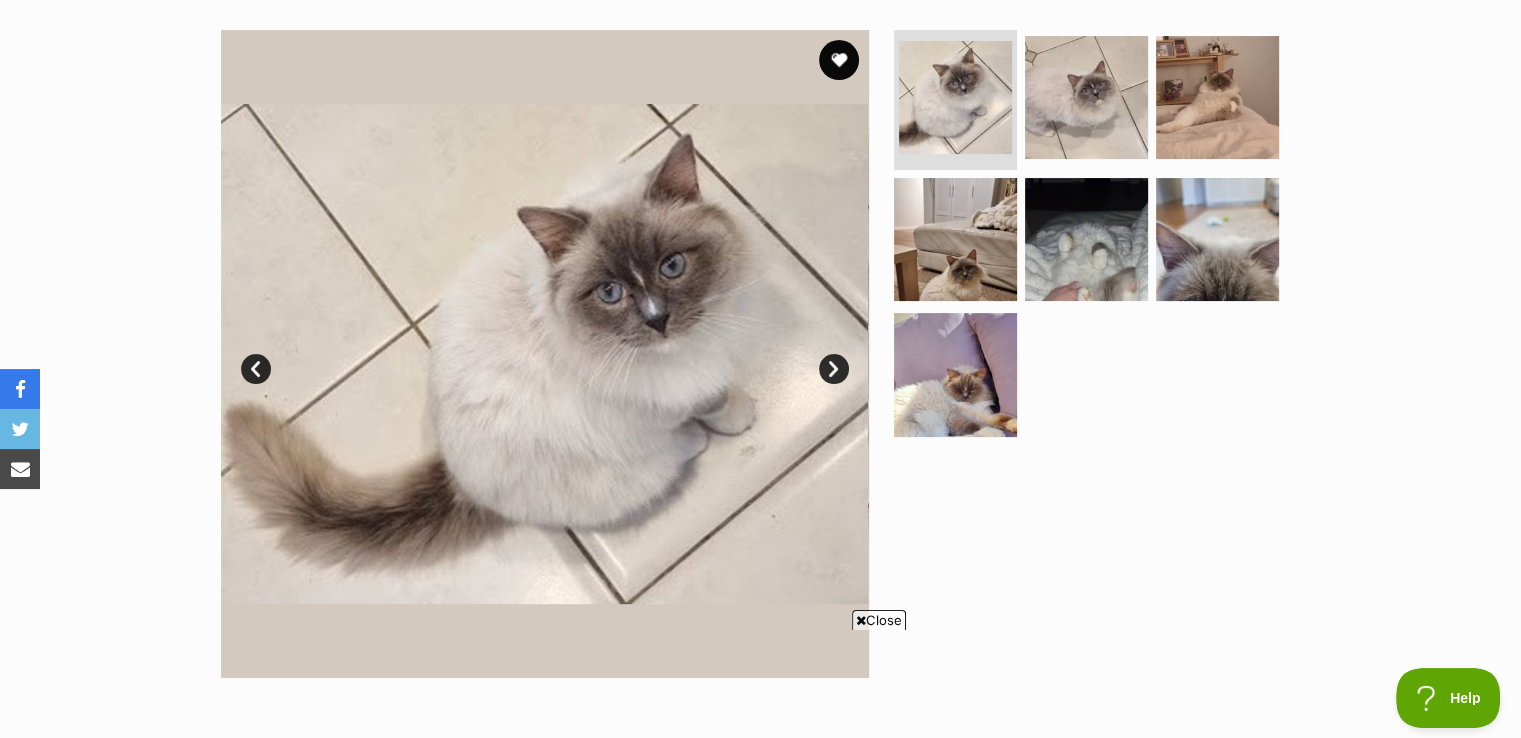 click on "Next" at bounding box center [834, 369] 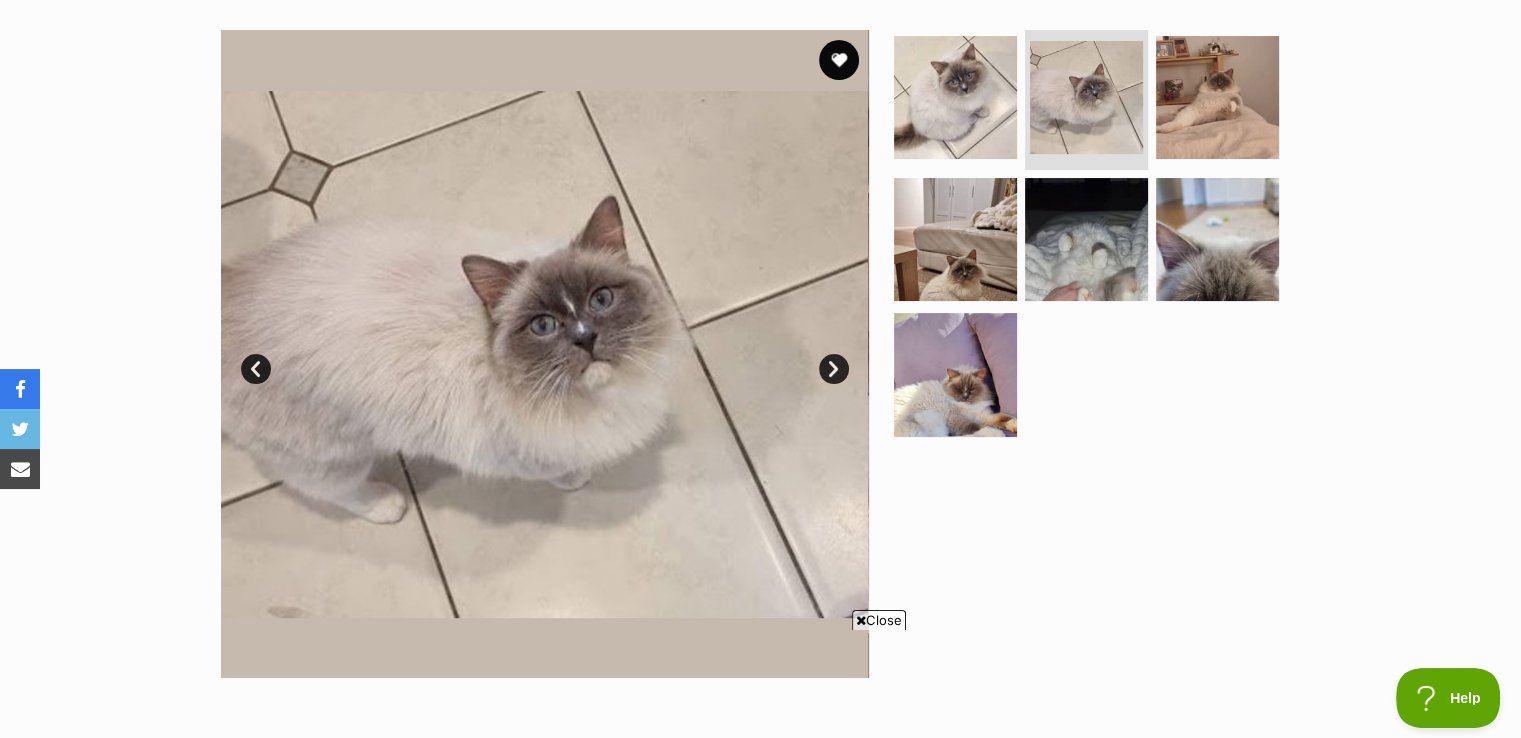 click on "Next" at bounding box center [834, 369] 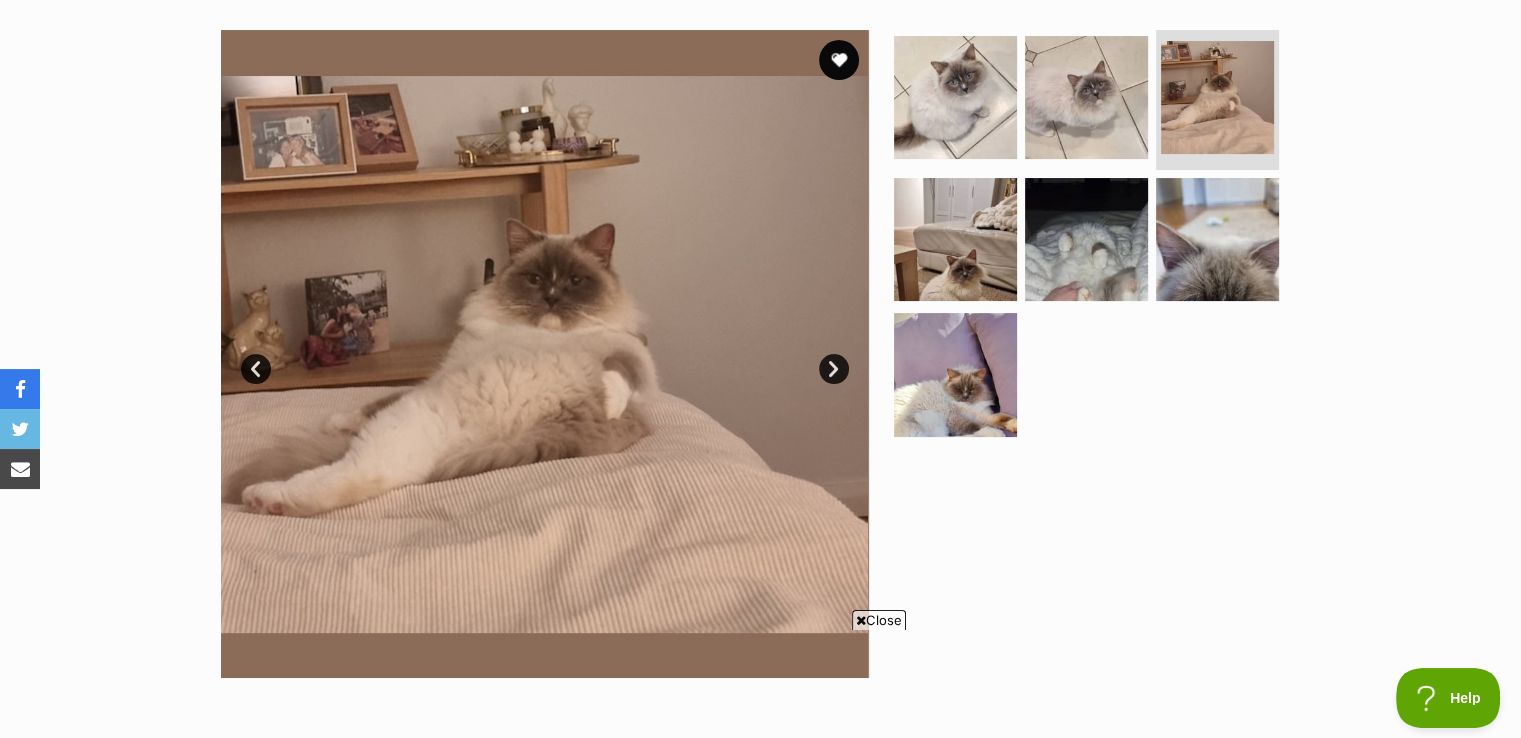 click on "Next" at bounding box center (834, 369) 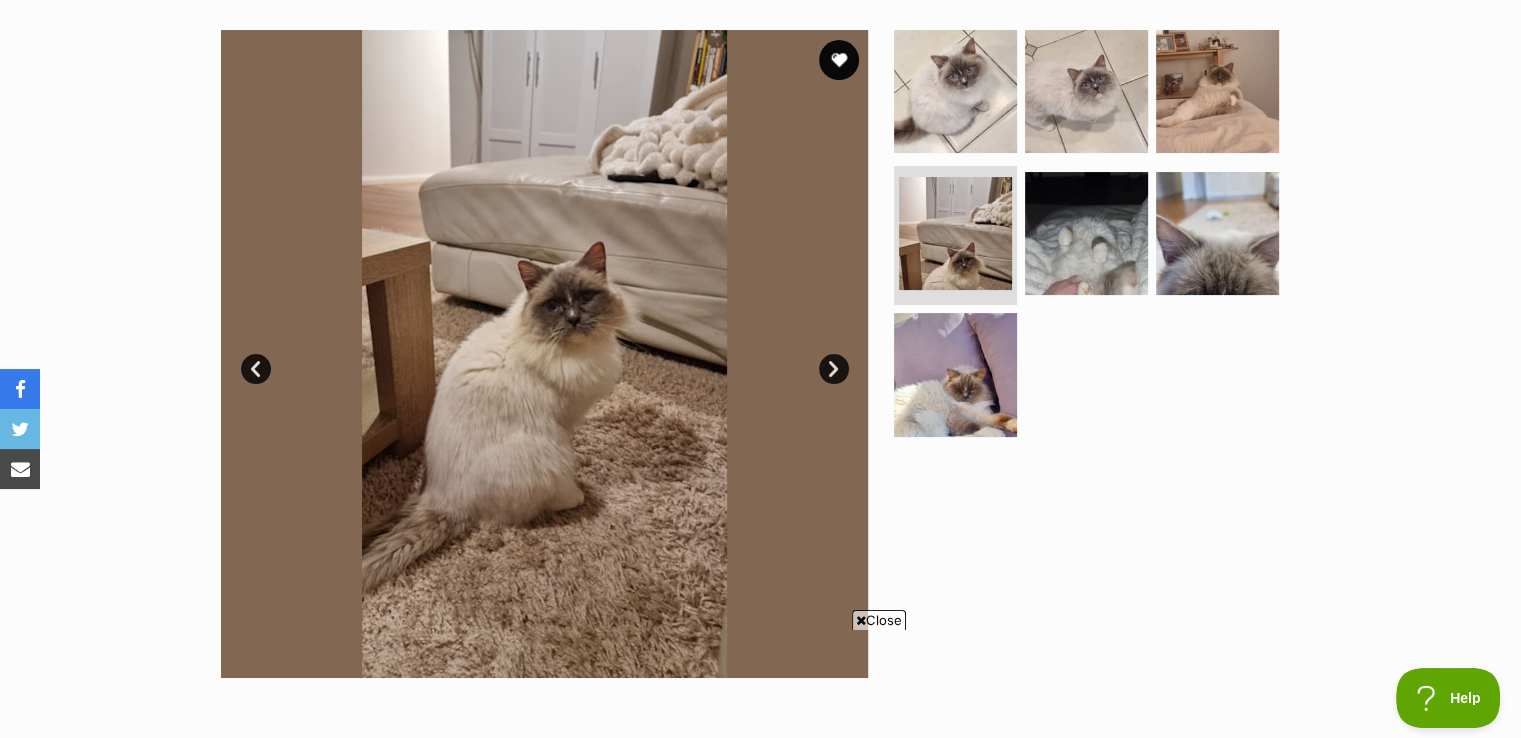 click on "Next" at bounding box center [834, 369] 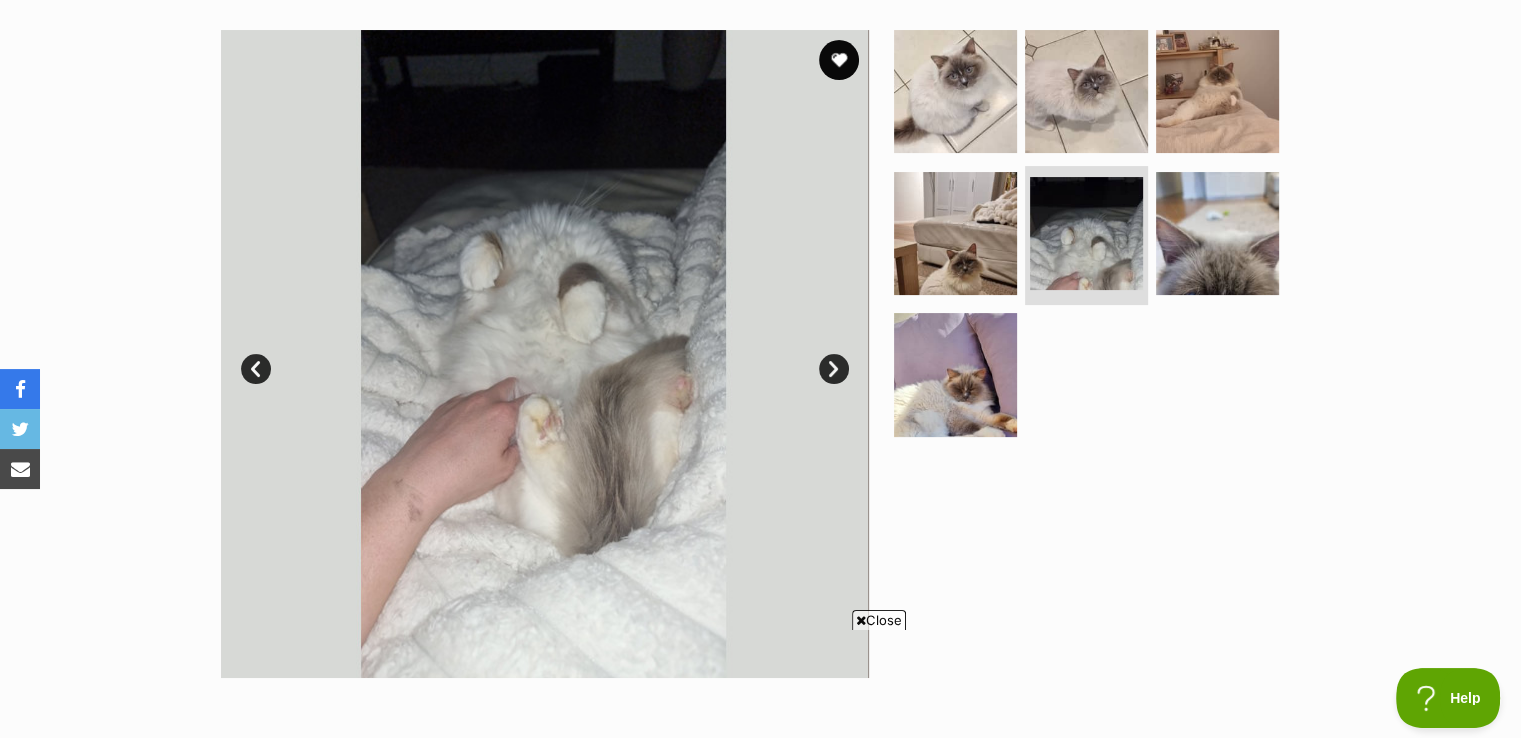 click on "Next" at bounding box center (834, 369) 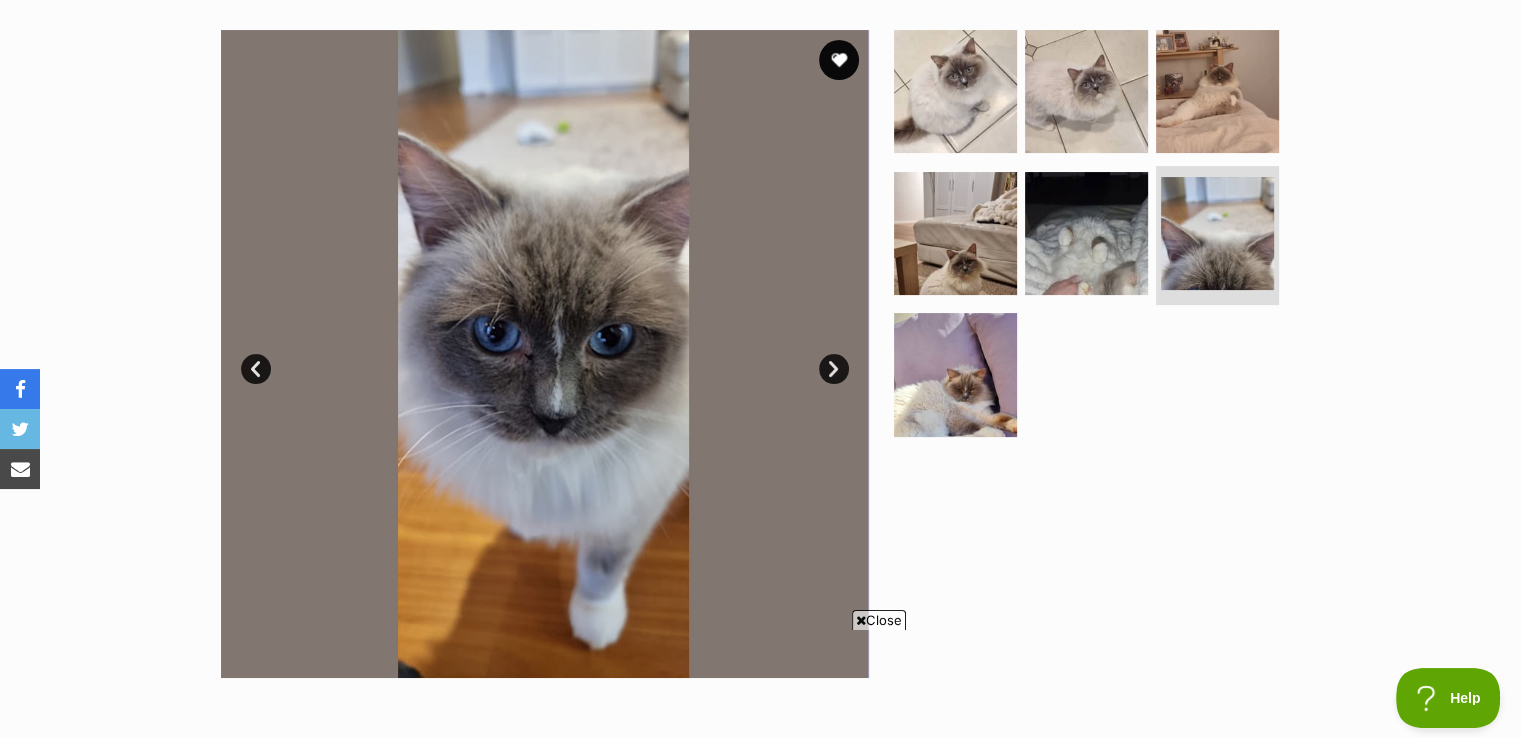 click on "Next" at bounding box center (834, 369) 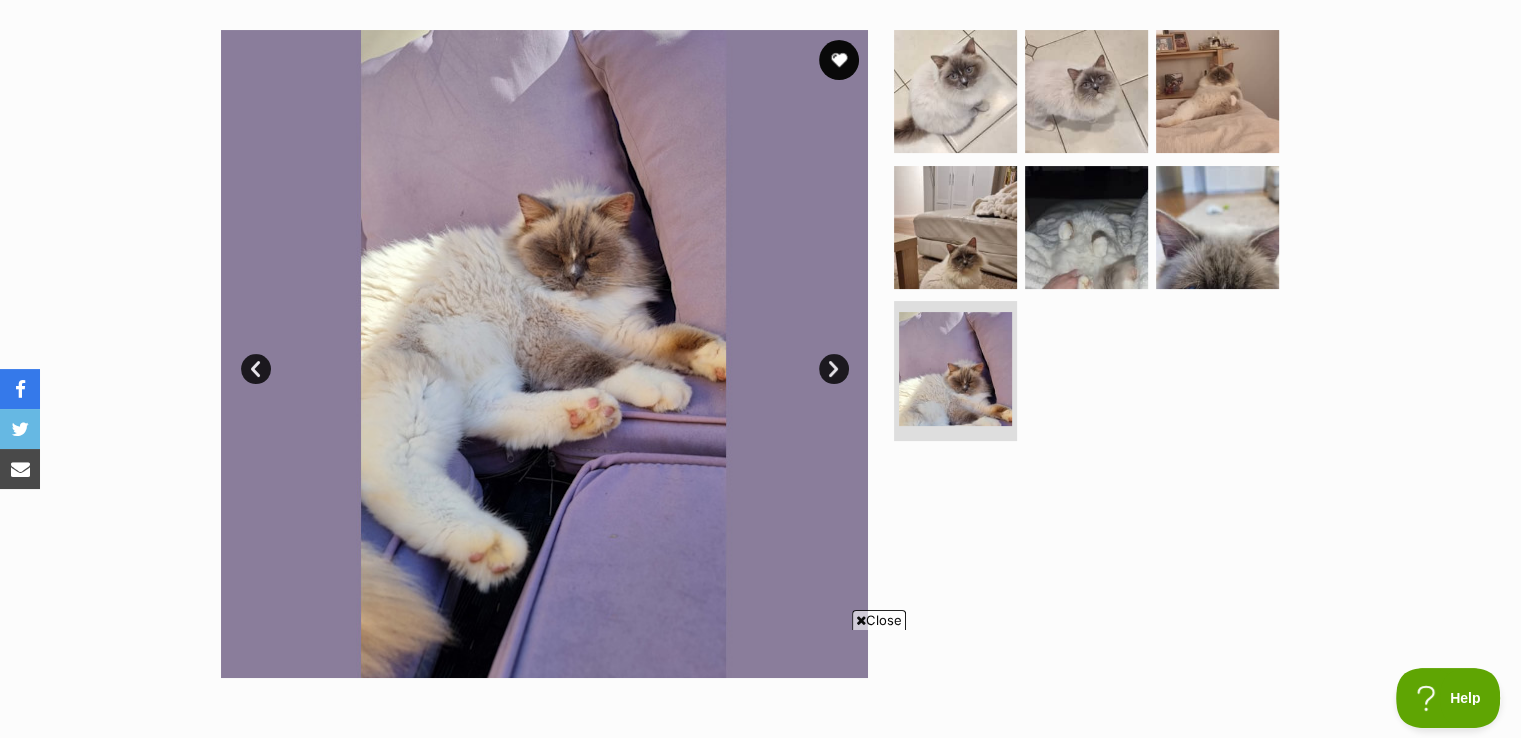 click on "Next" at bounding box center (834, 369) 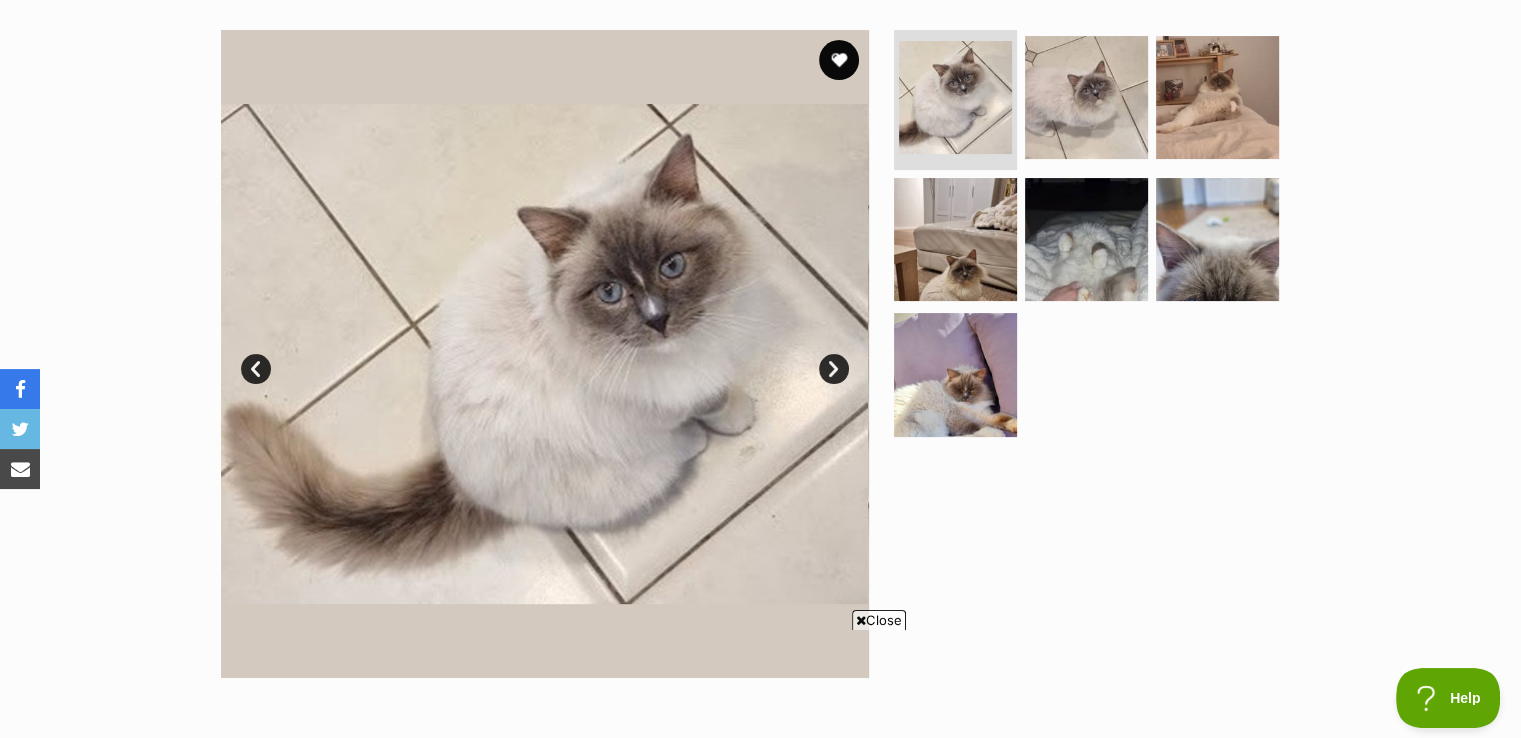 click on "Next" at bounding box center [834, 369] 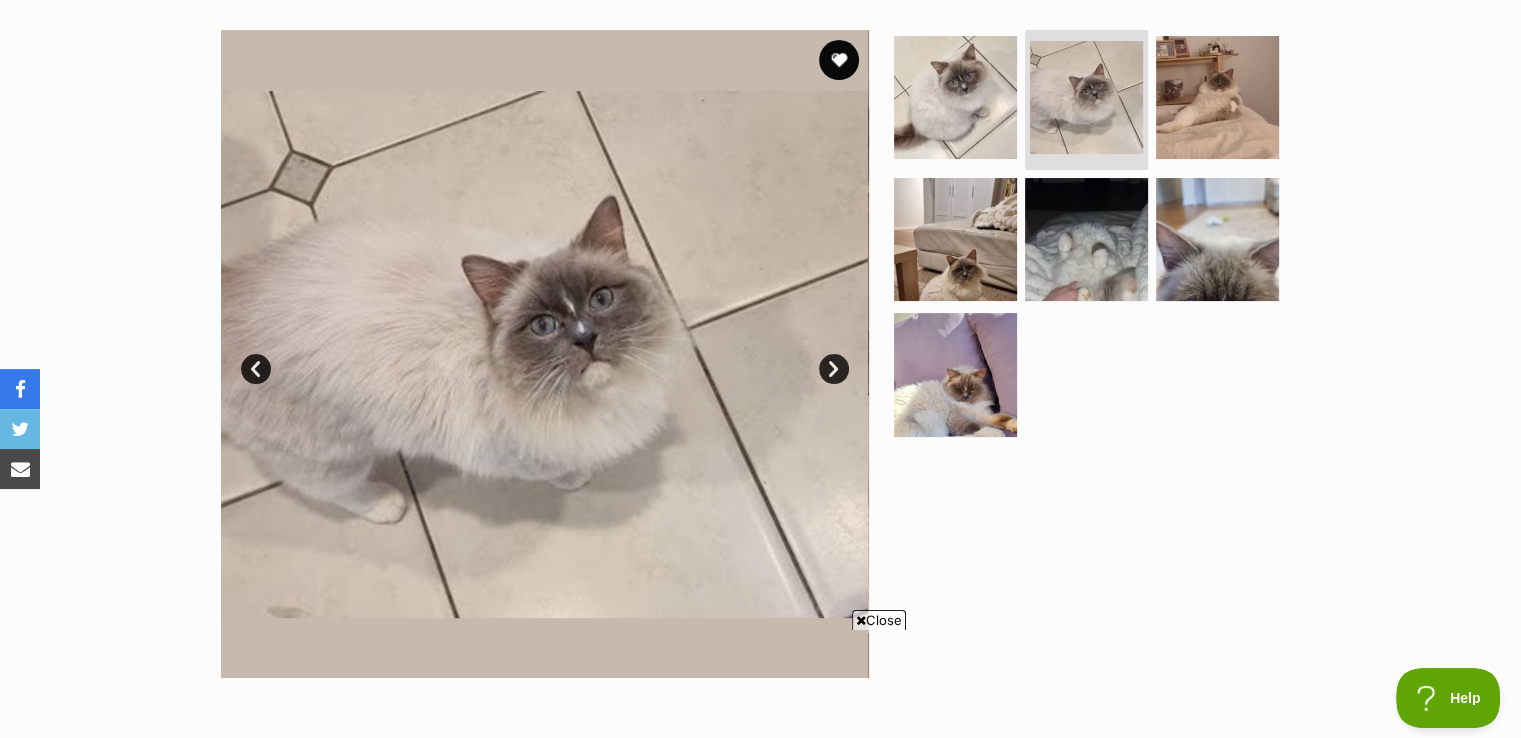 click on "Next" at bounding box center (834, 369) 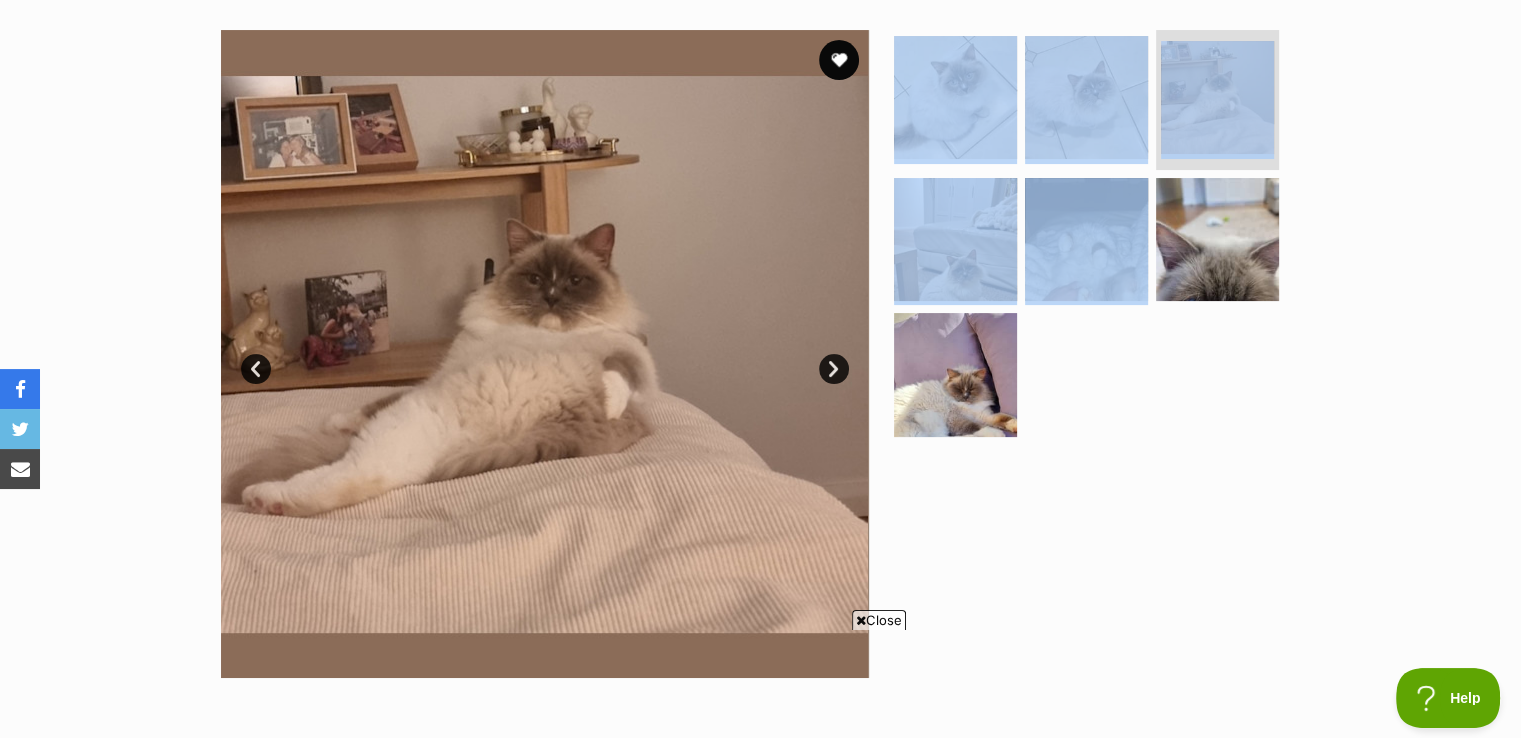 drag, startPoint x: 842, startPoint y: 370, endPoint x: 1223, endPoint y: 472, distance: 394.4173 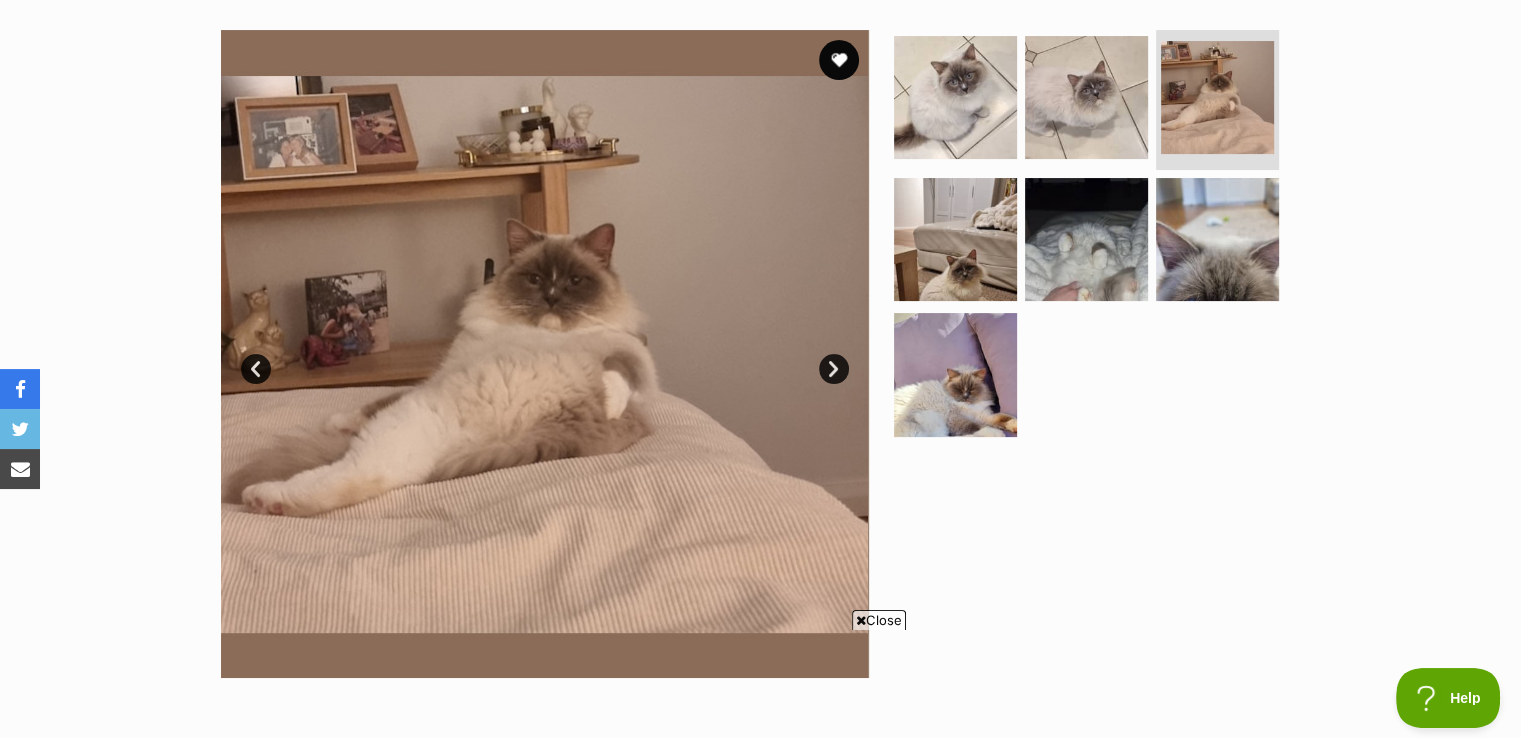 click at bounding box center [1095, 354] 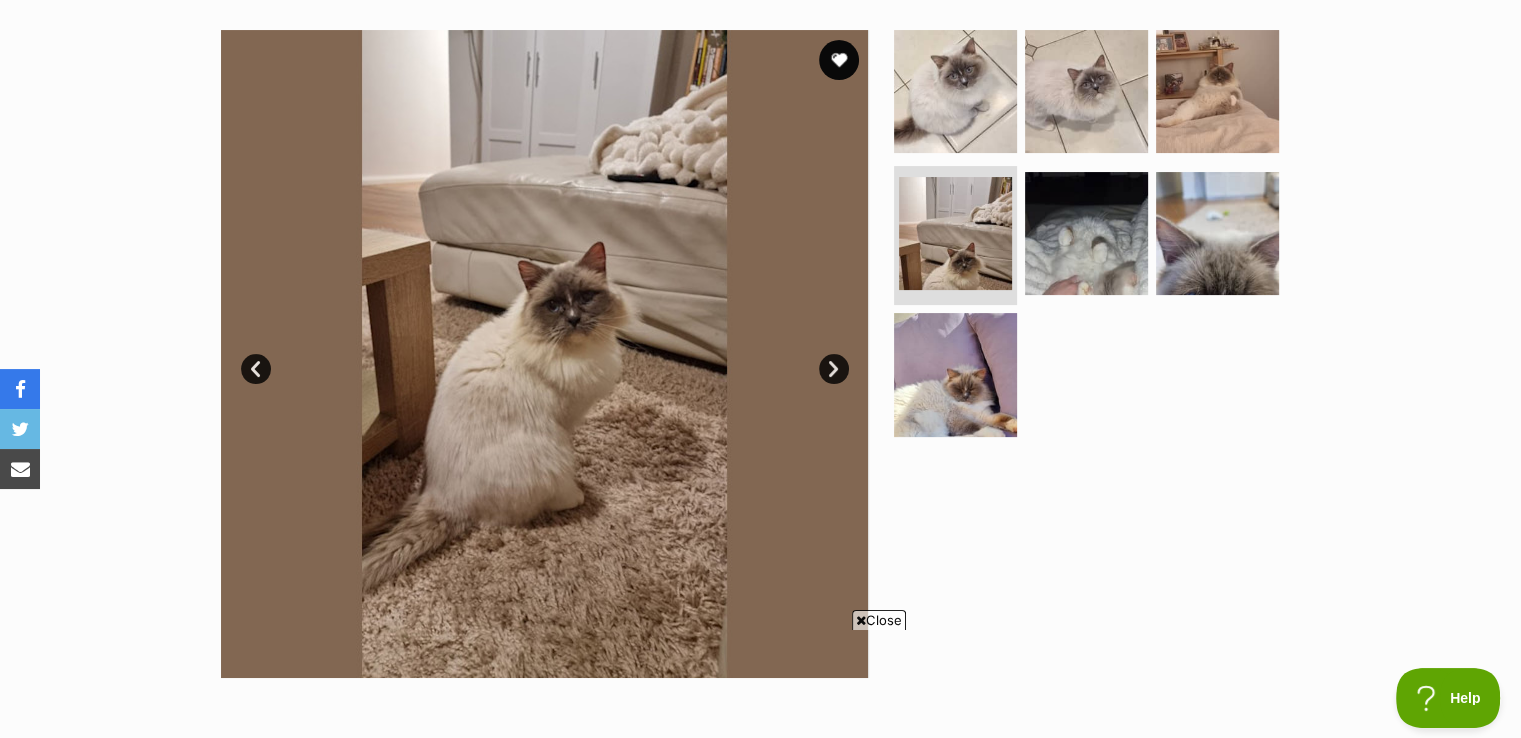 click on "Next" at bounding box center [834, 369] 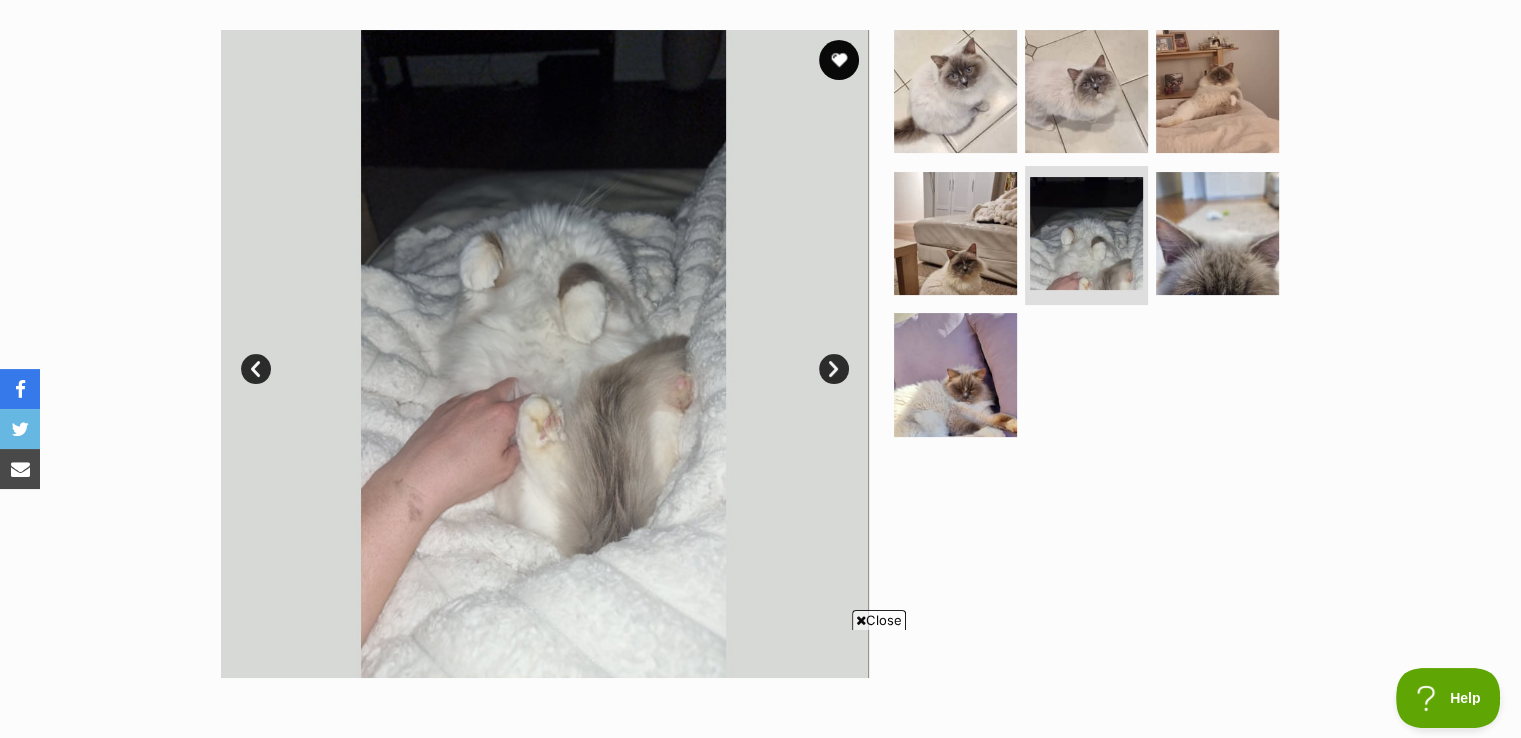 click on "Next" at bounding box center [834, 369] 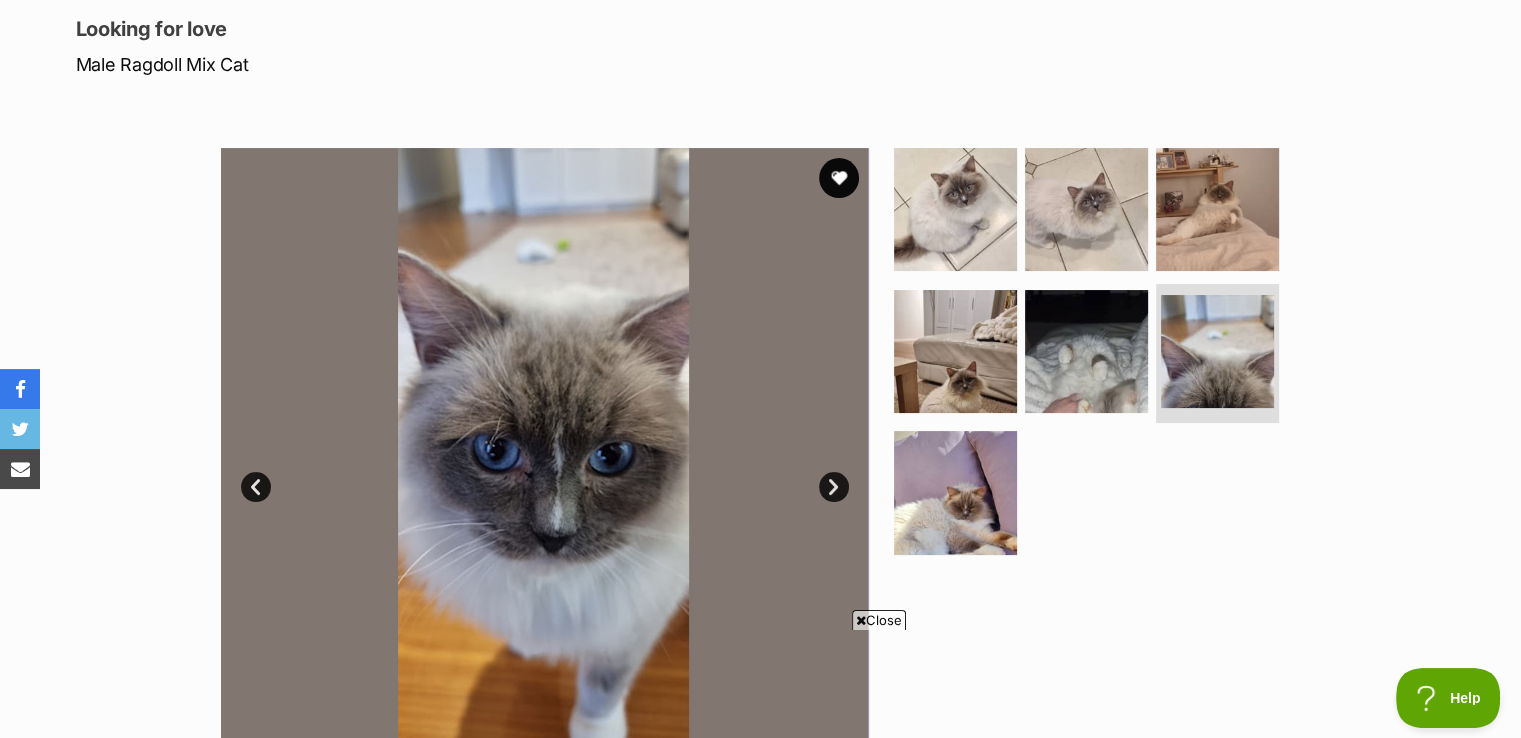 scroll, scrollTop: 268, scrollLeft: 0, axis: vertical 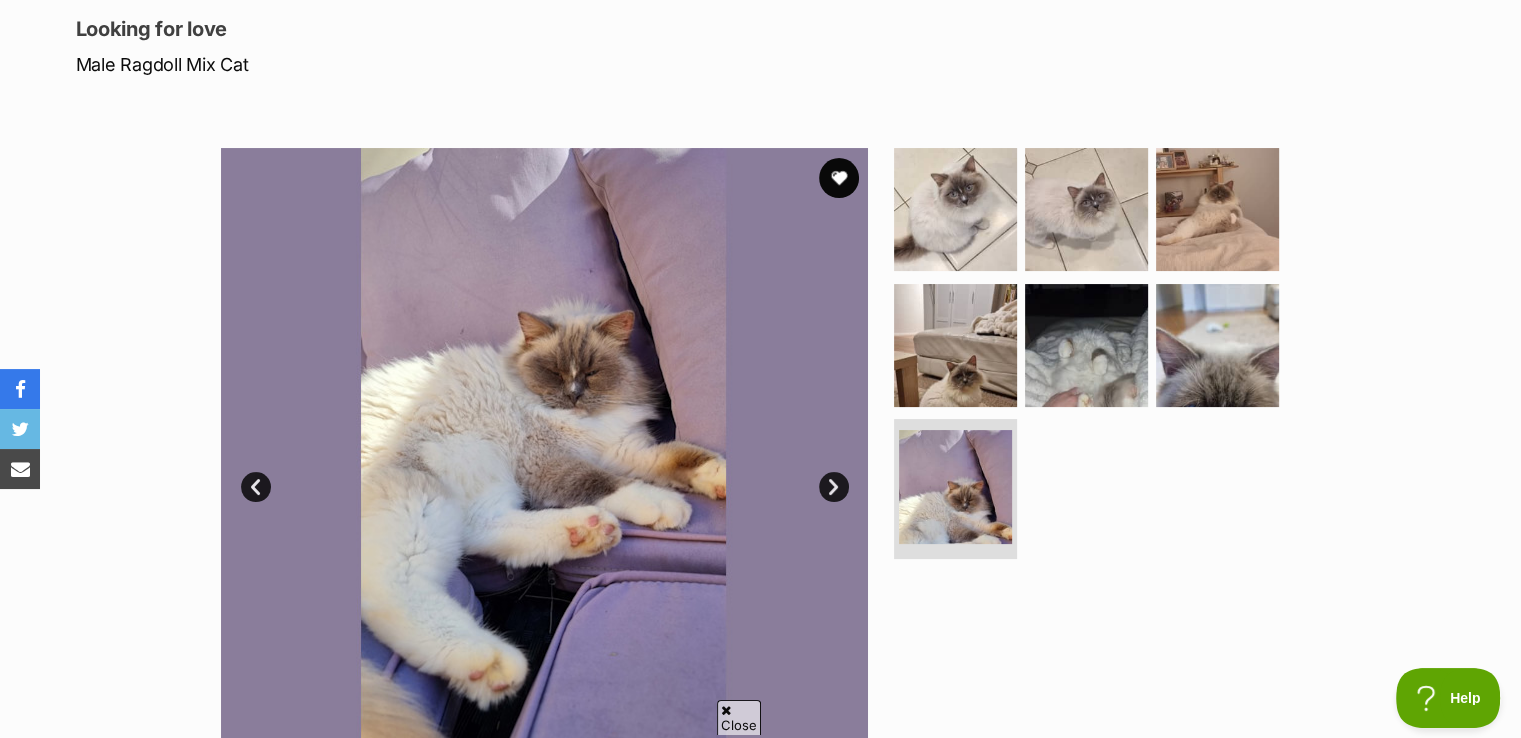 click on "Next" at bounding box center (834, 487) 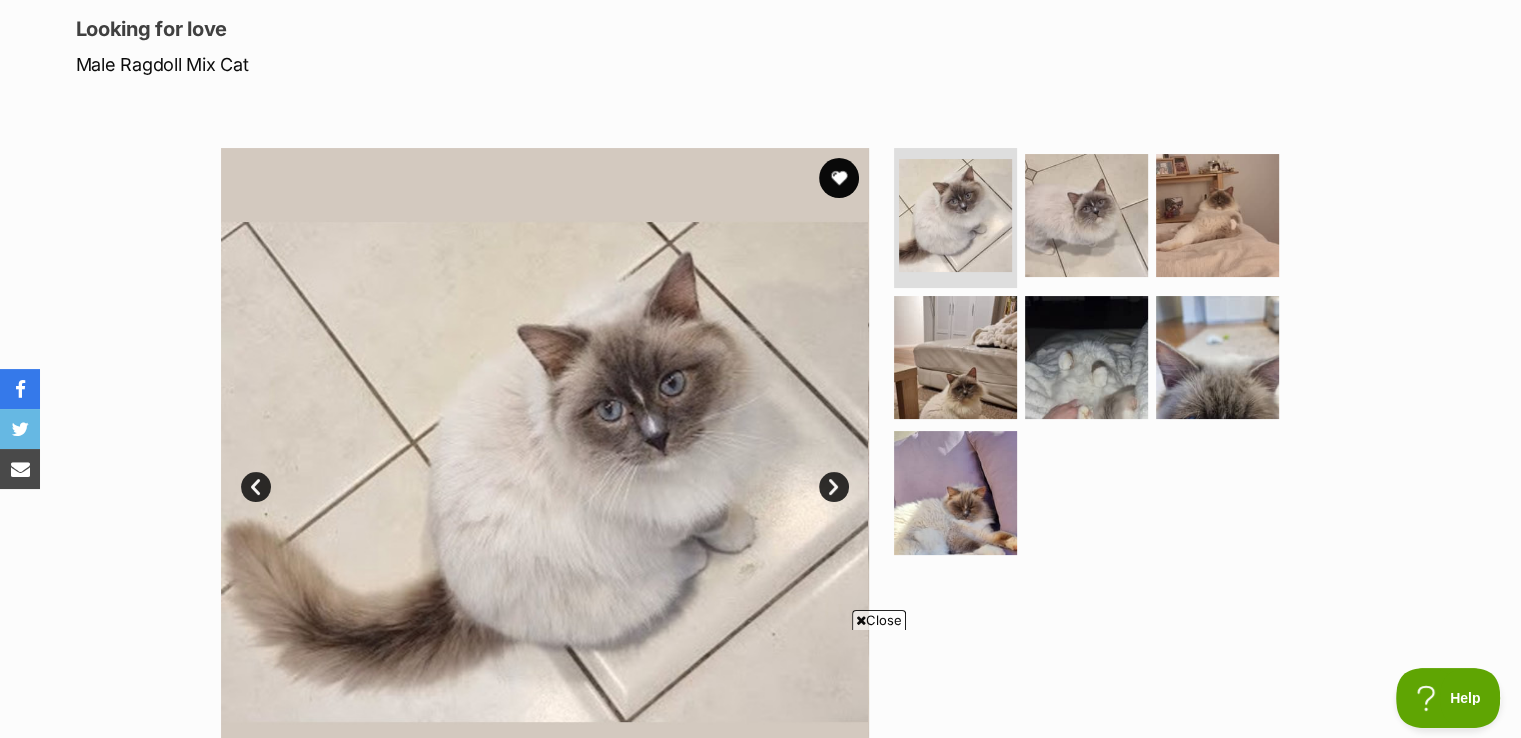 scroll, scrollTop: 0, scrollLeft: 0, axis: both 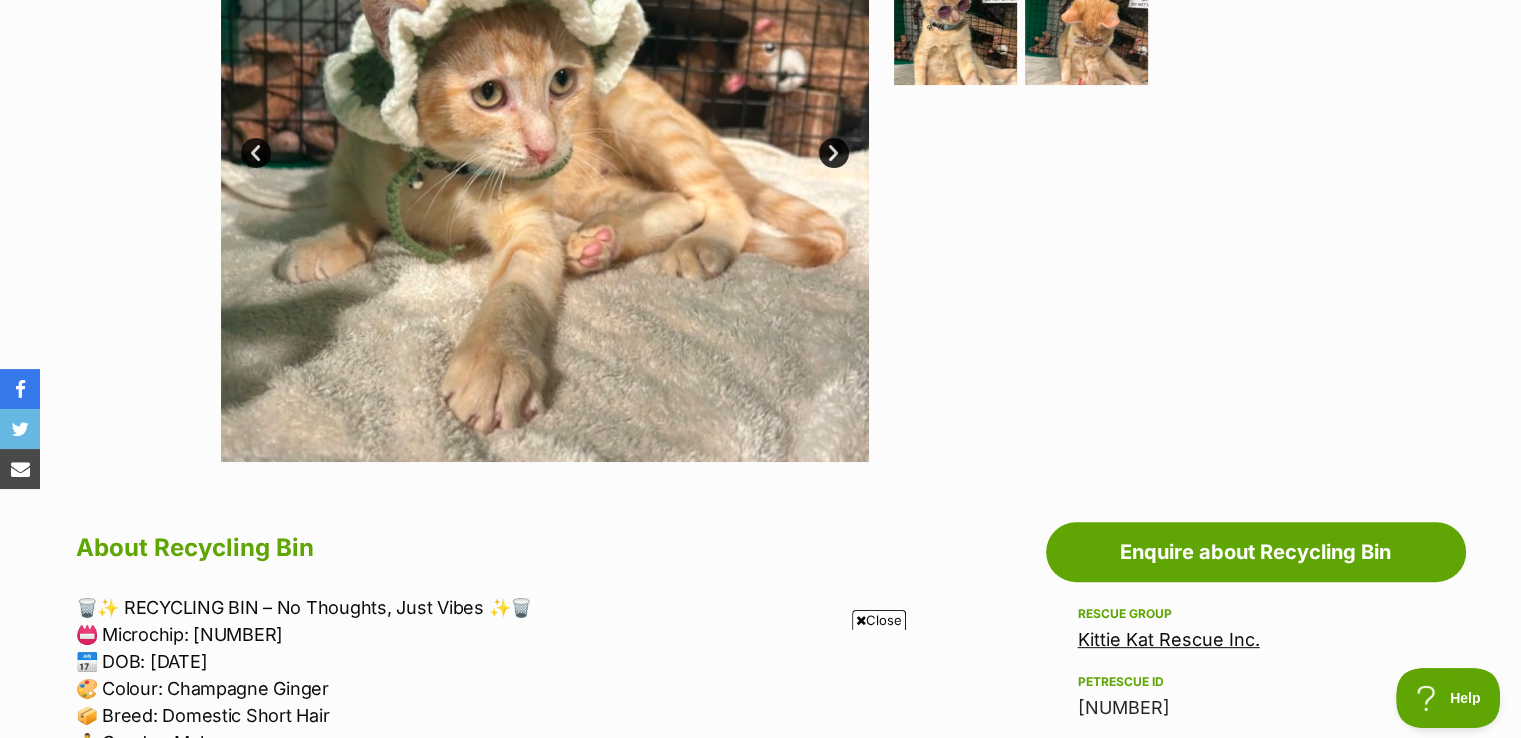 click on "Close" at bounding box center [879, 620] 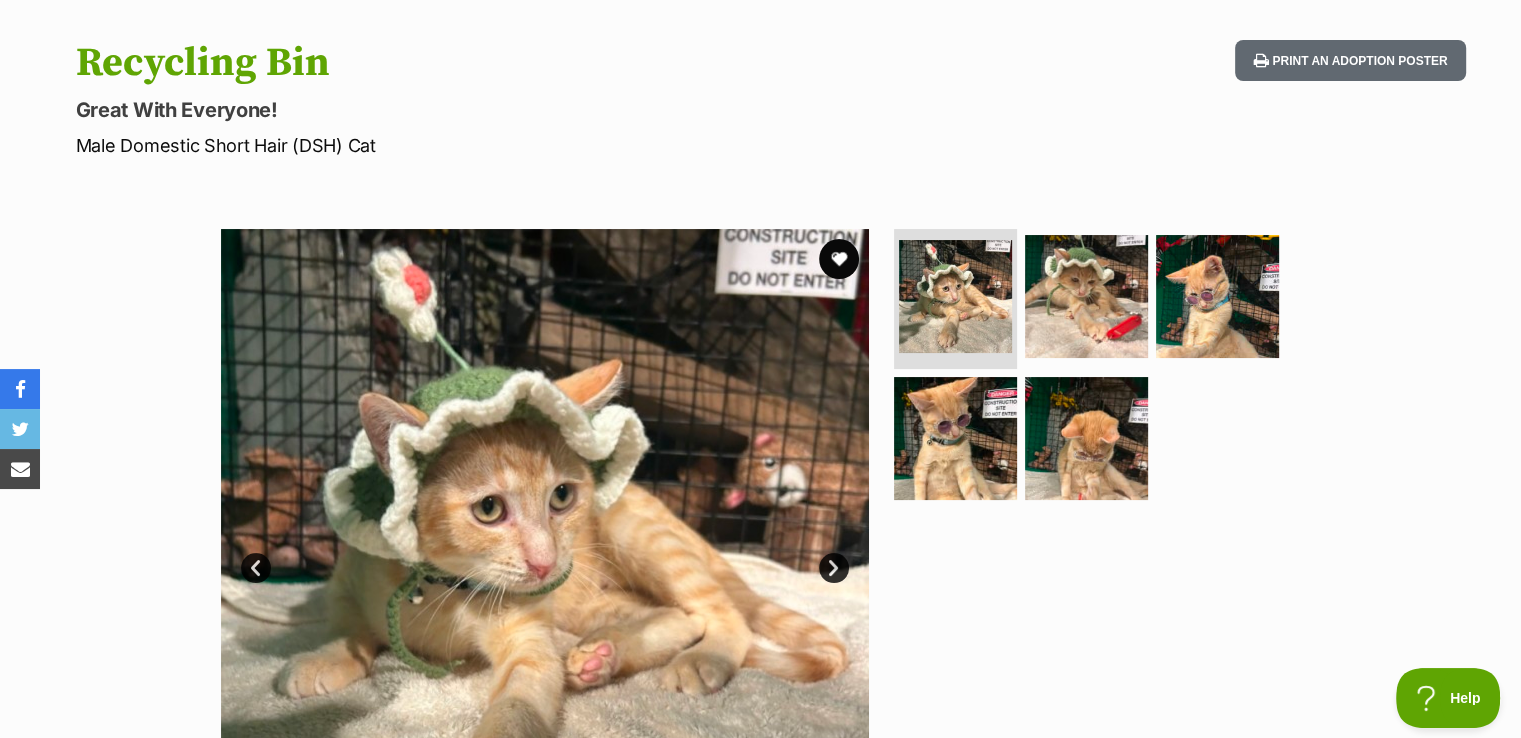 scroll, scrollTop: 183, scrollLeft: 0, axis: vertical 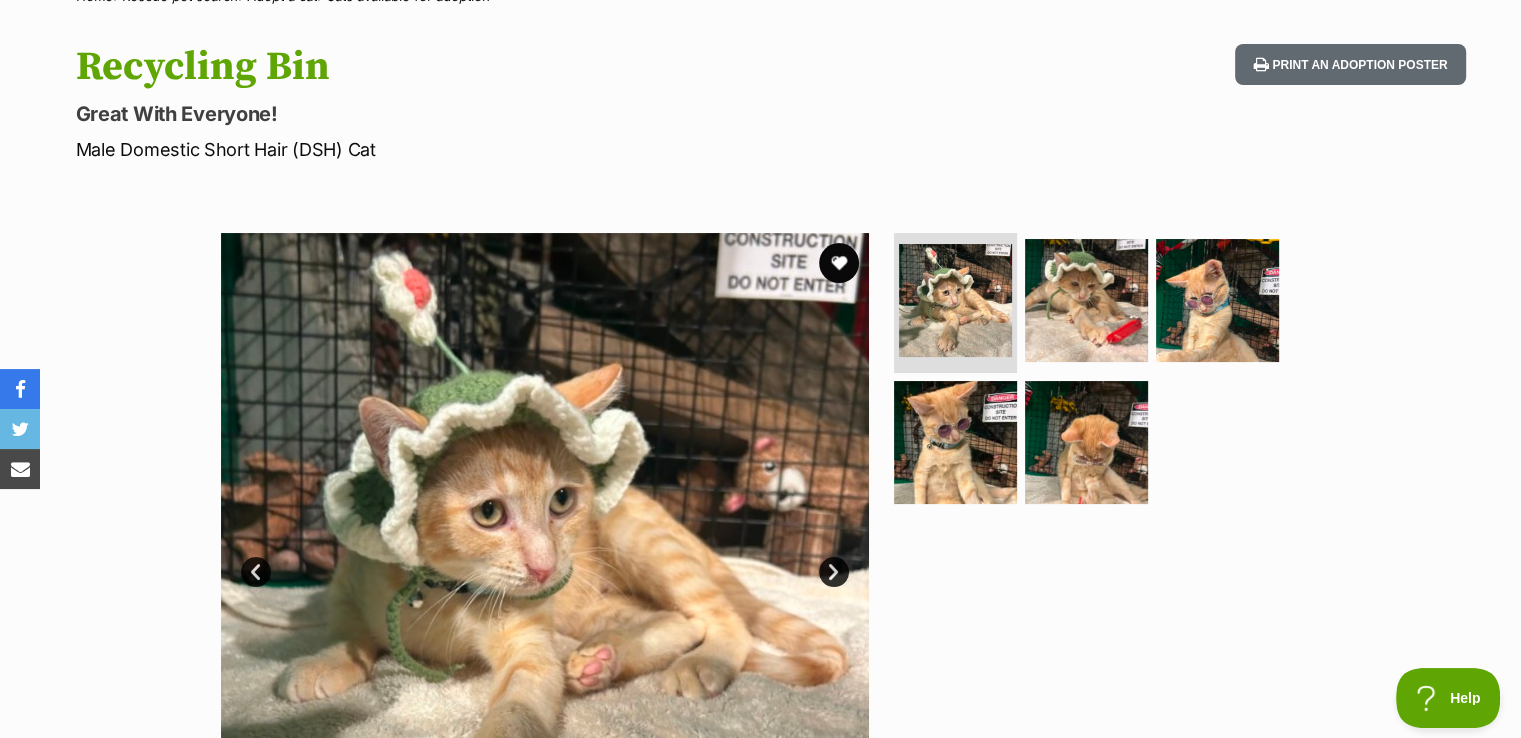 click on "Next" at bounding box center [834, 572] 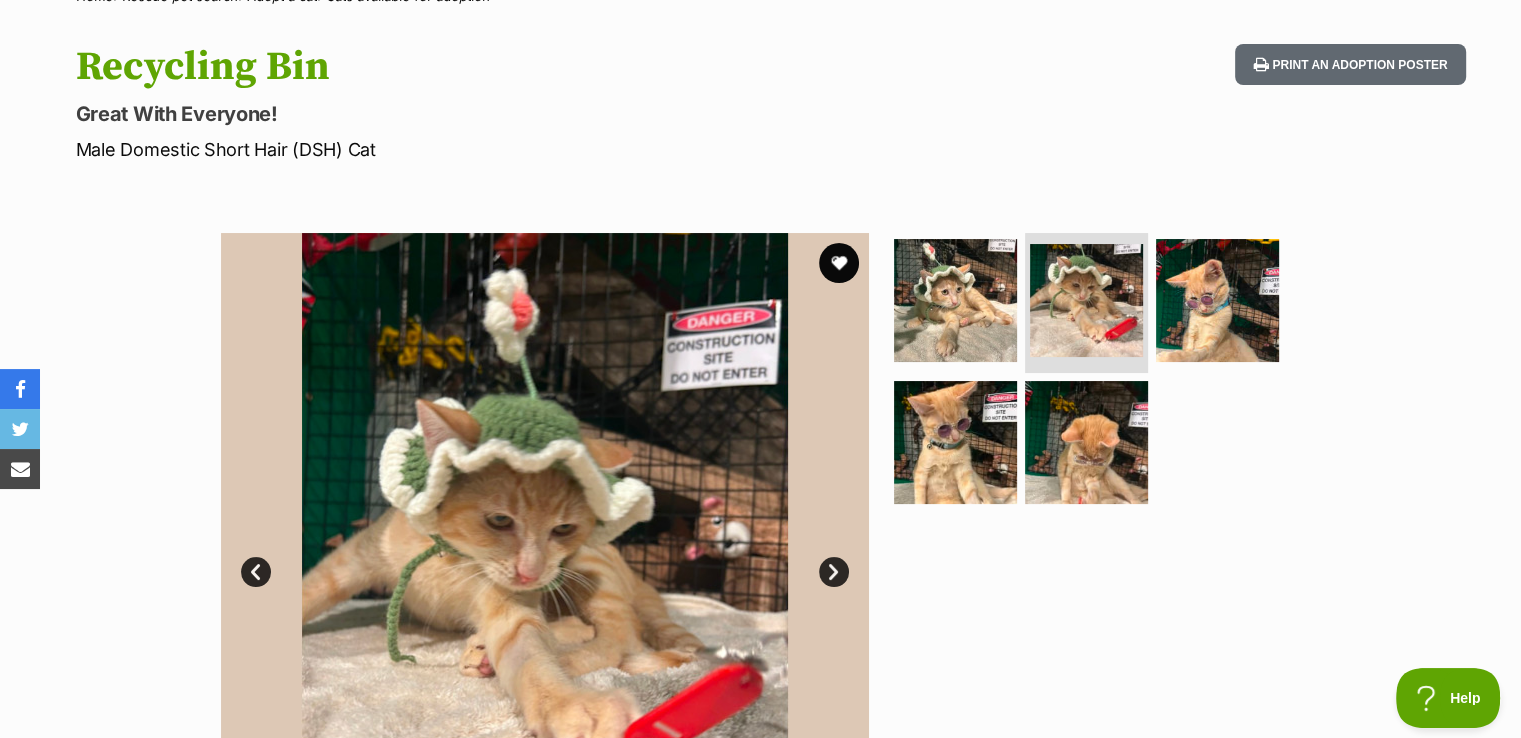 click on "Next" at bounding box center [834, 572] 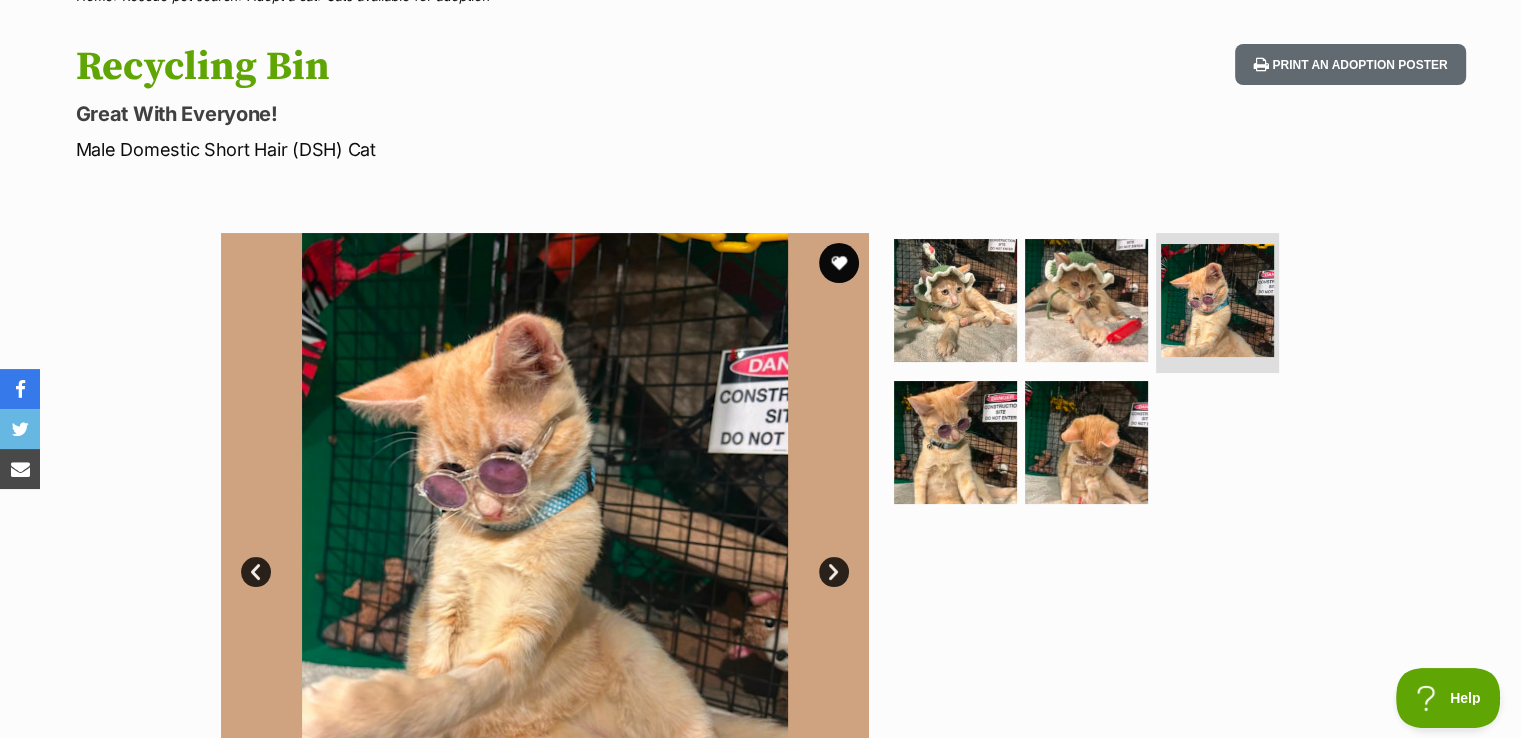 click on "Next" at bounding box center [834, 572] 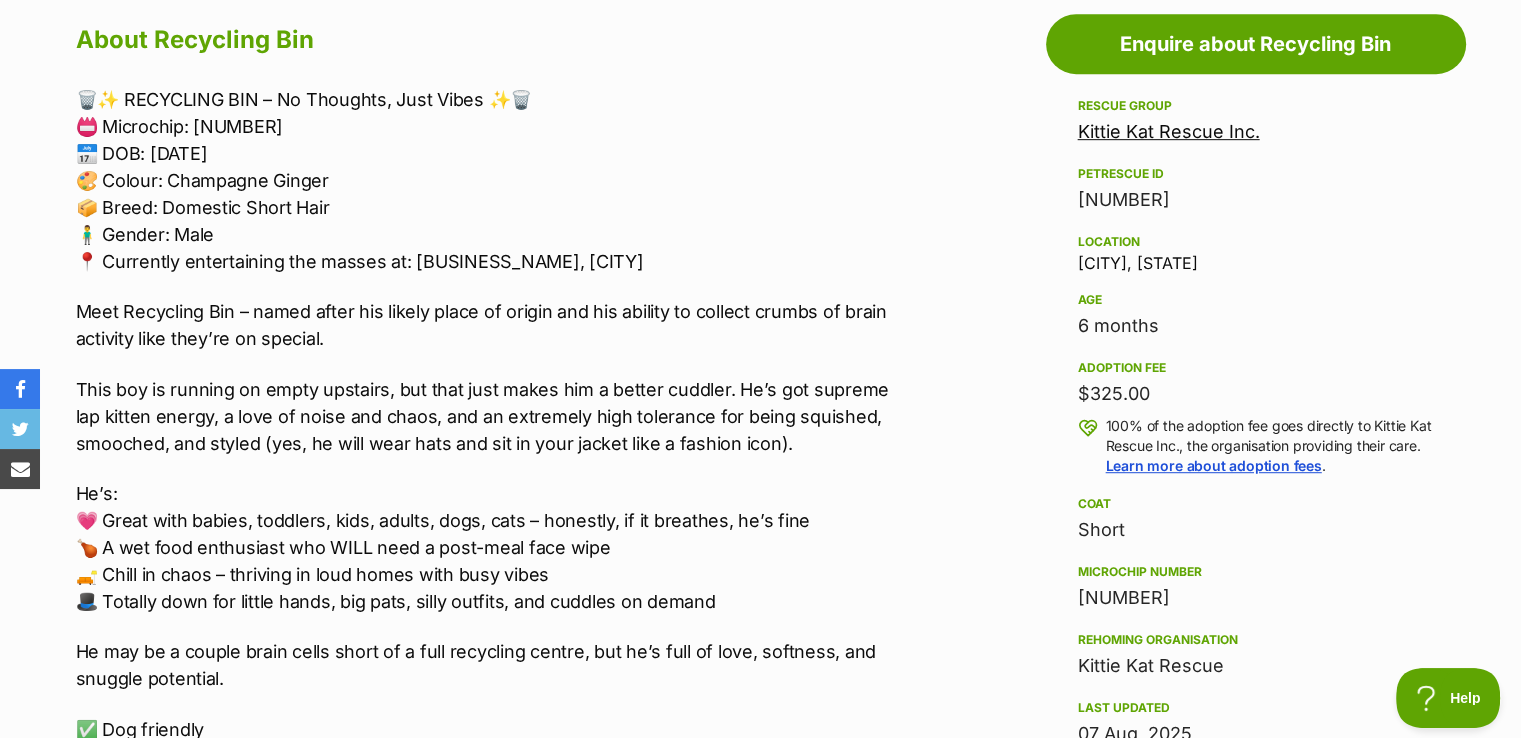 scroll, scrollTop: 1108, scrollLeft: 0, axis: vertical 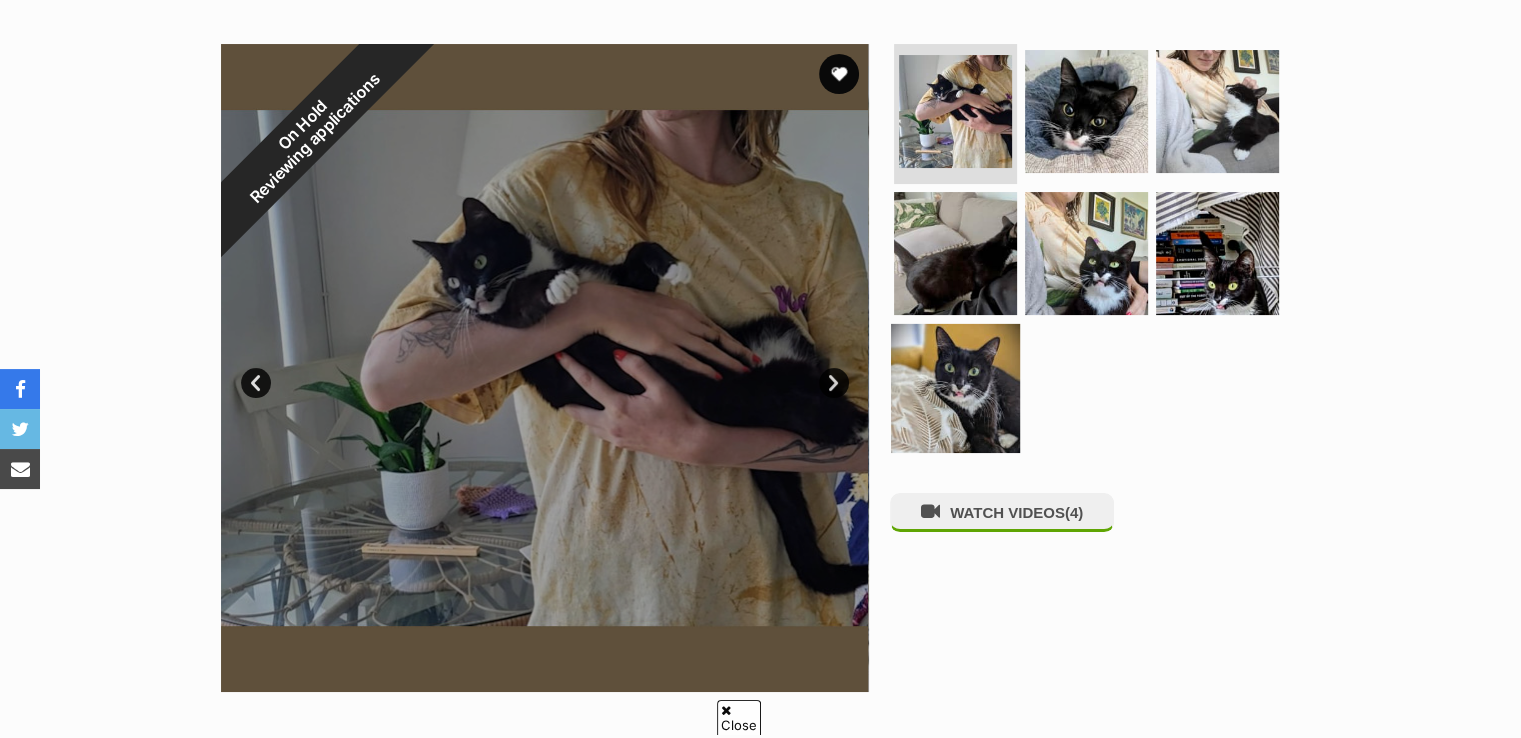 click at bounding box center (955, 388) 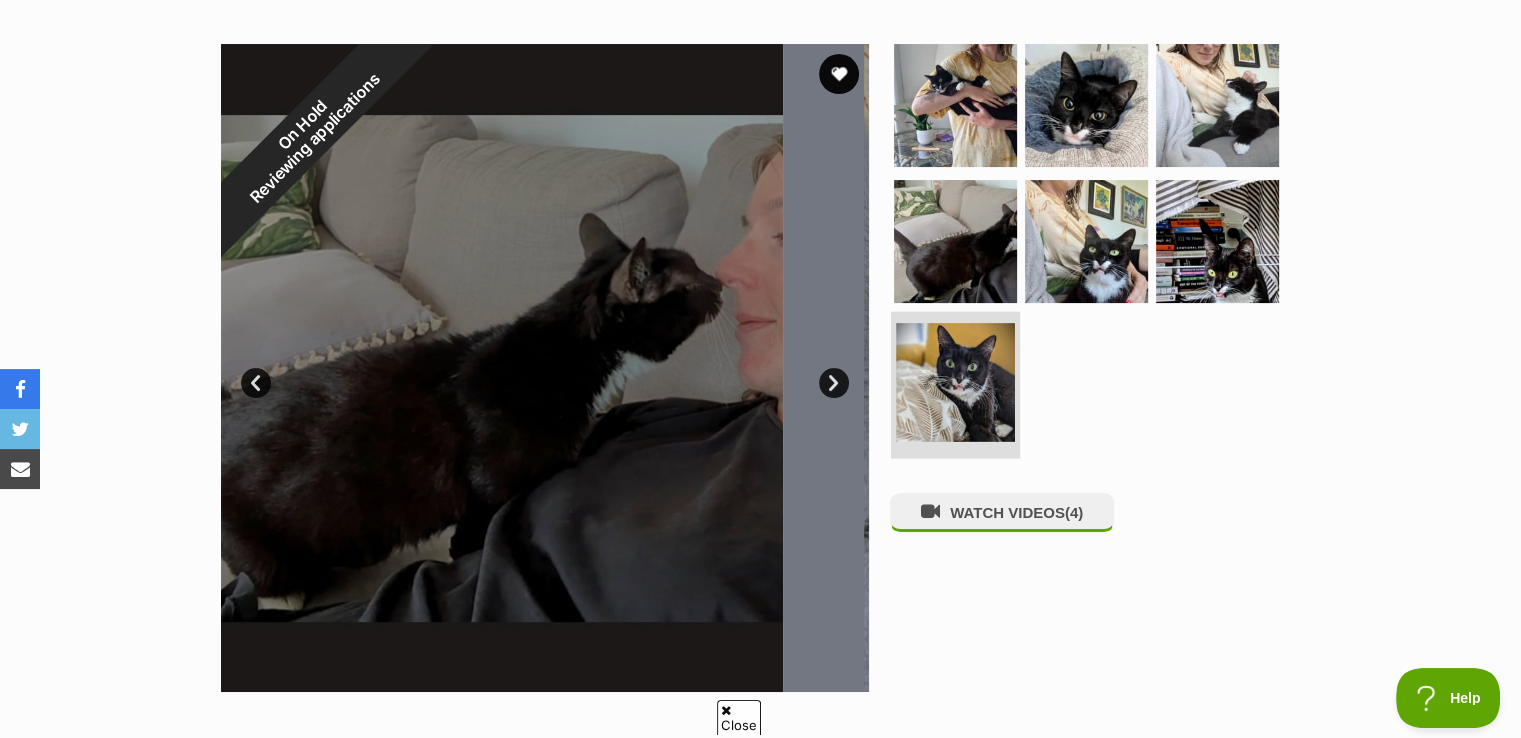 scroll, scrollTop: 0, scrollLeft: 0, axis: both 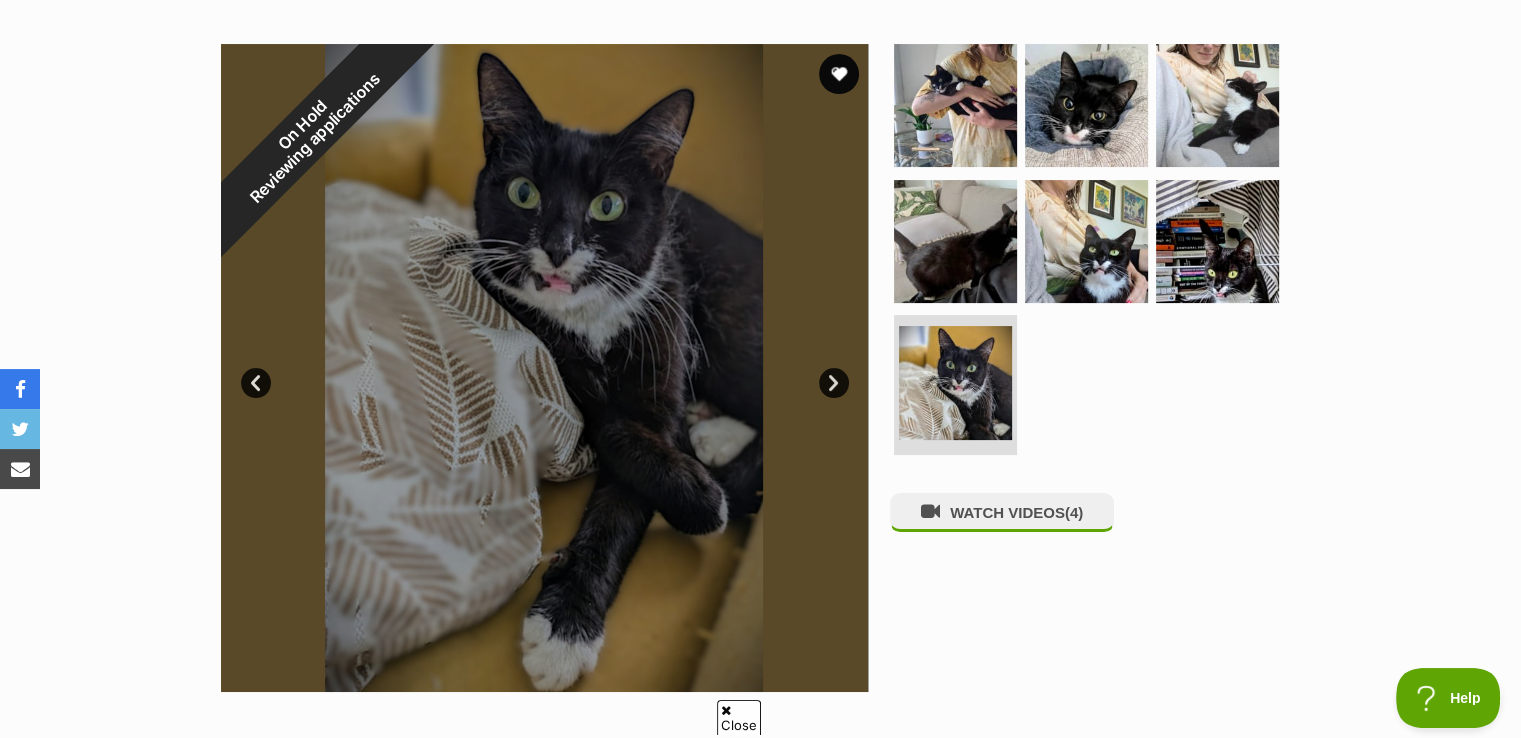 click on "Next" at bounding box center (834, 383) 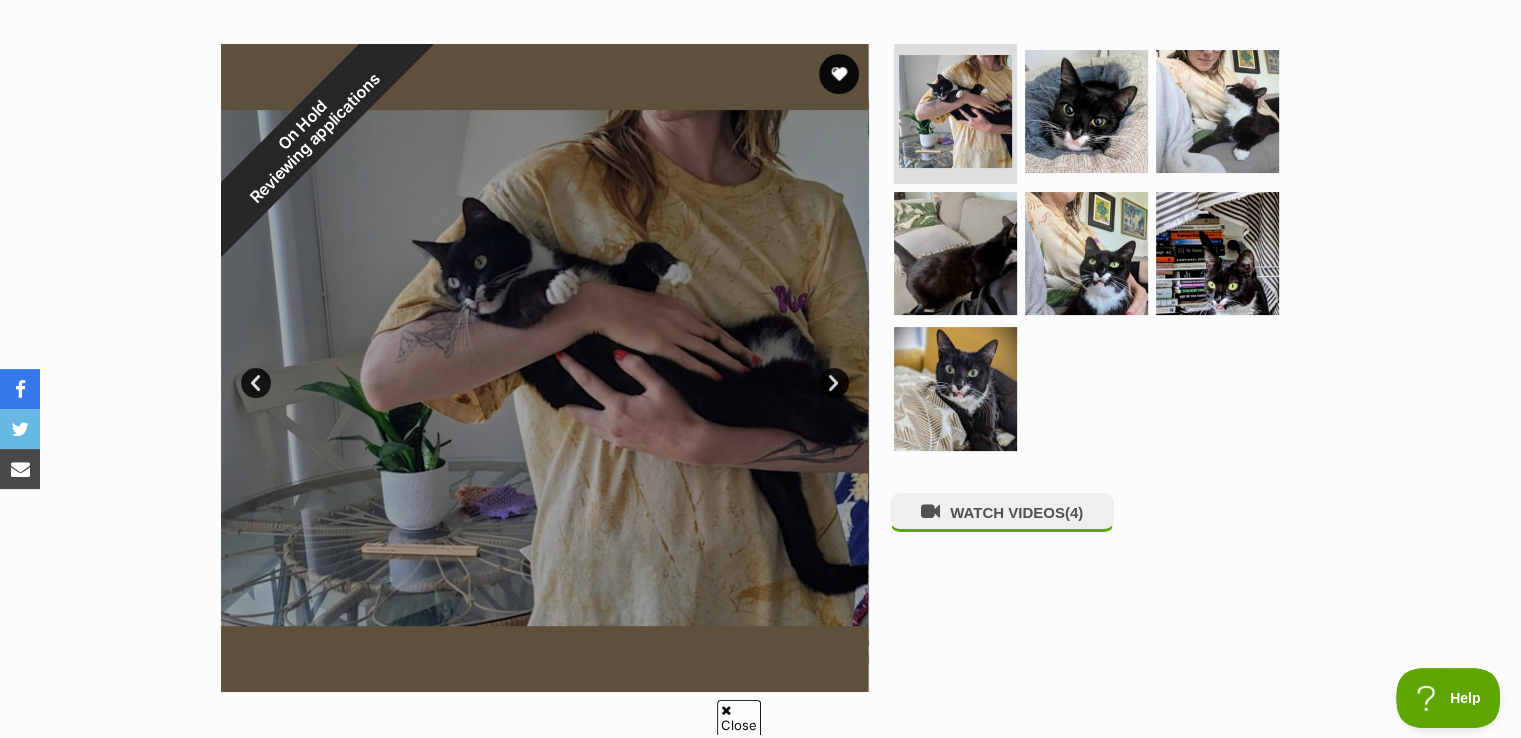 scroll, scrollTop: 0, scrollLeft: 0, axis: both 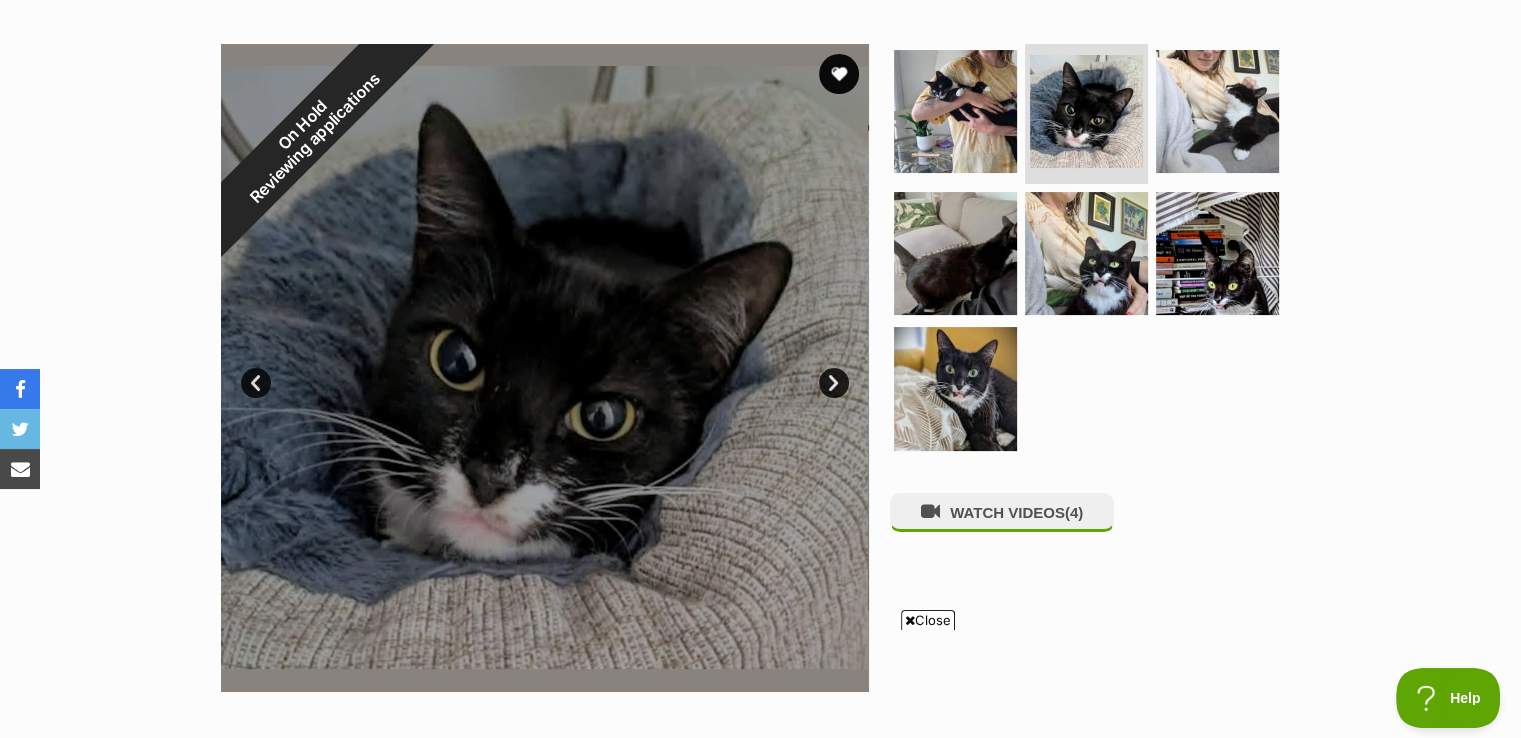 drag, startPoint x: 833, startPoint y: 373, endPoint x: 120, endPoint y: 514, distance: 726.8081 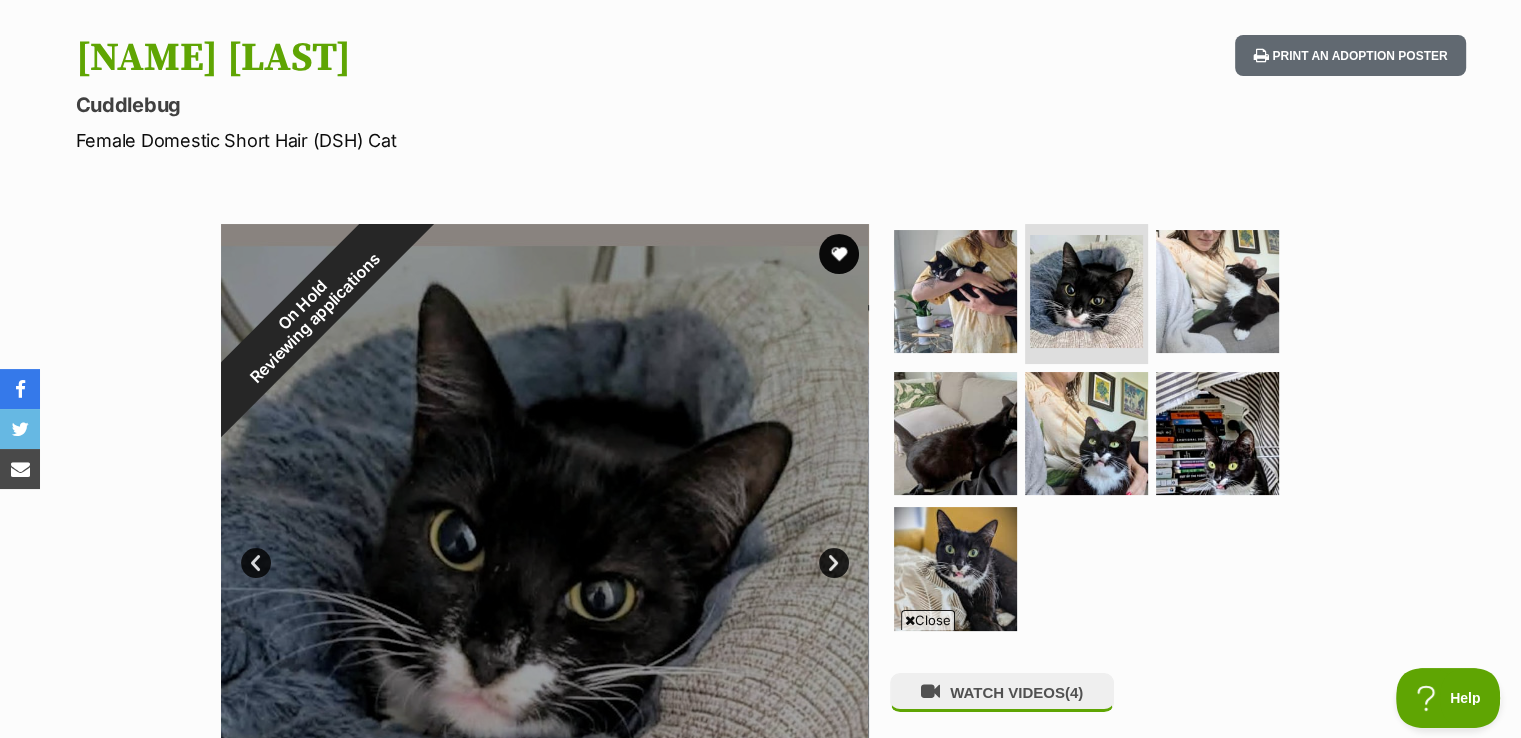 scroll, scrollTop: 0, scrollLeft: 0, axis: both 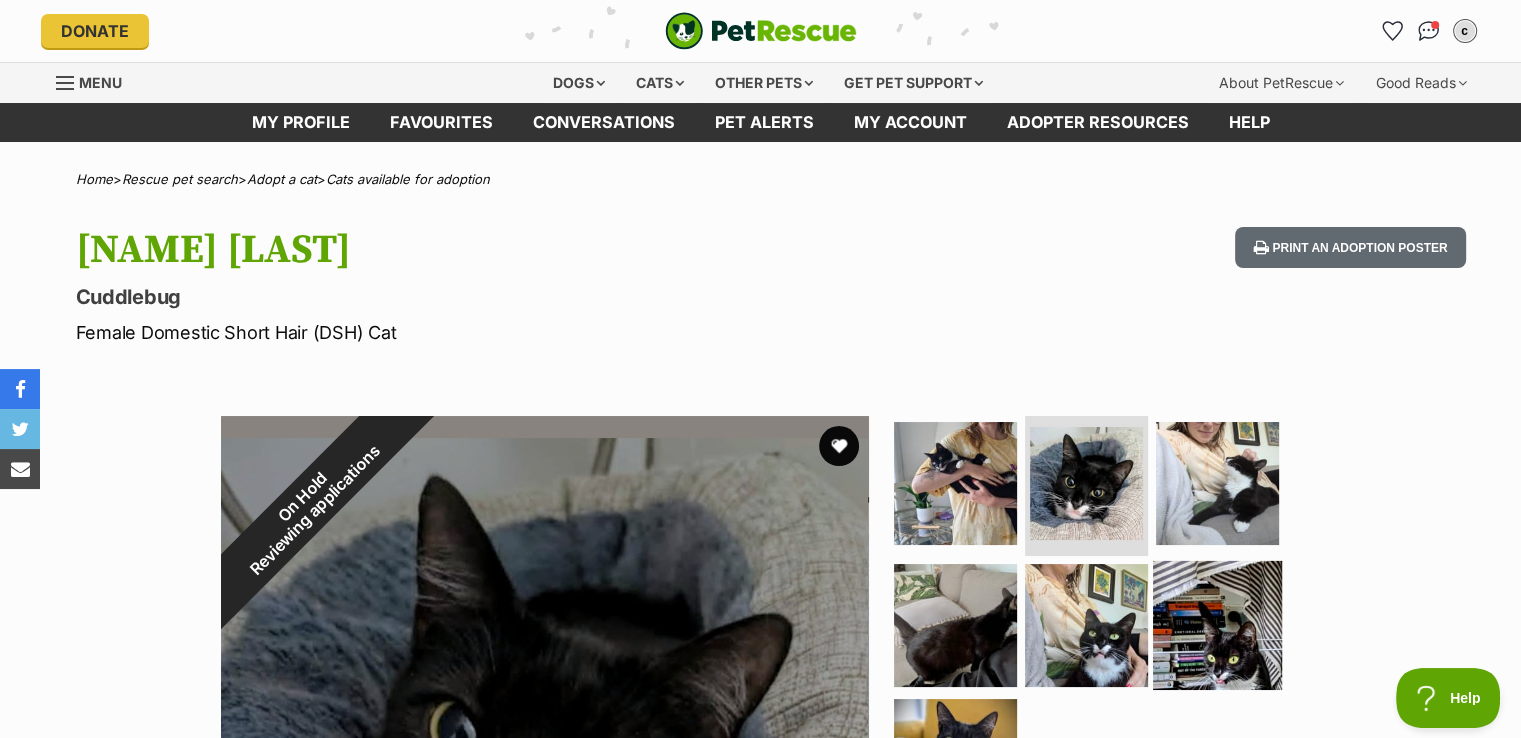 click at bounding box center (1217, 624) 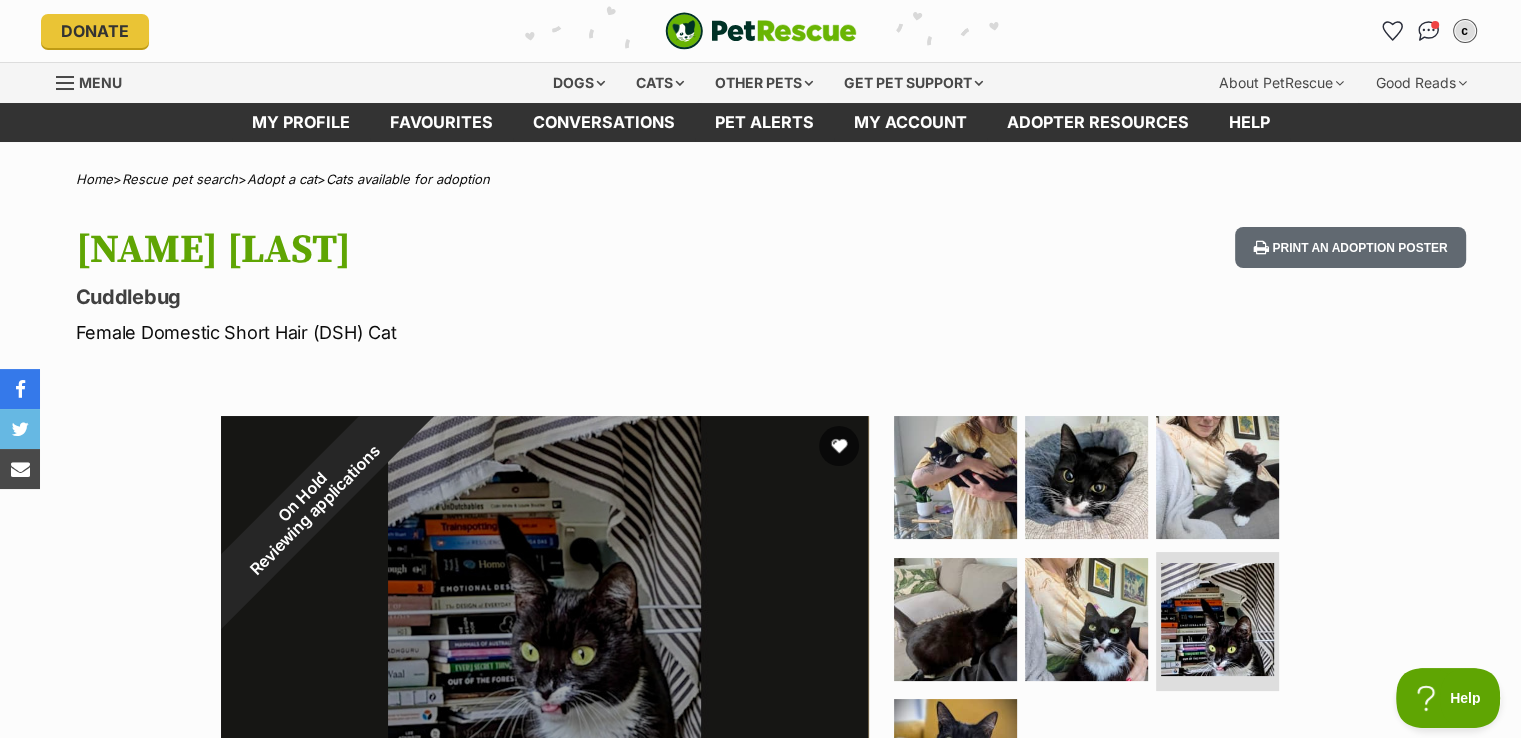 scroll, scrollTop: 0, scrollLeft: 0, axis: both 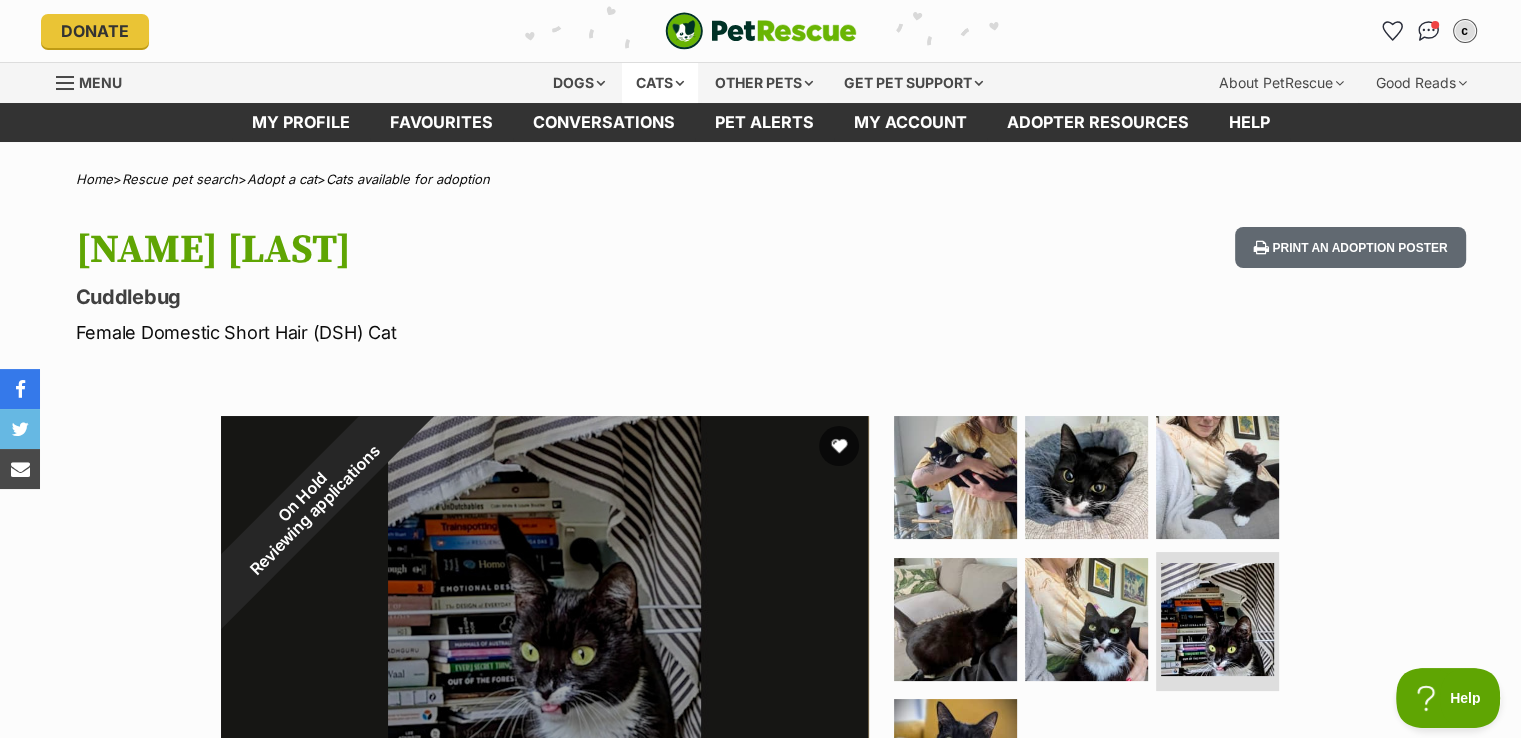 click on "Cats" at bounding box center (660, 83) 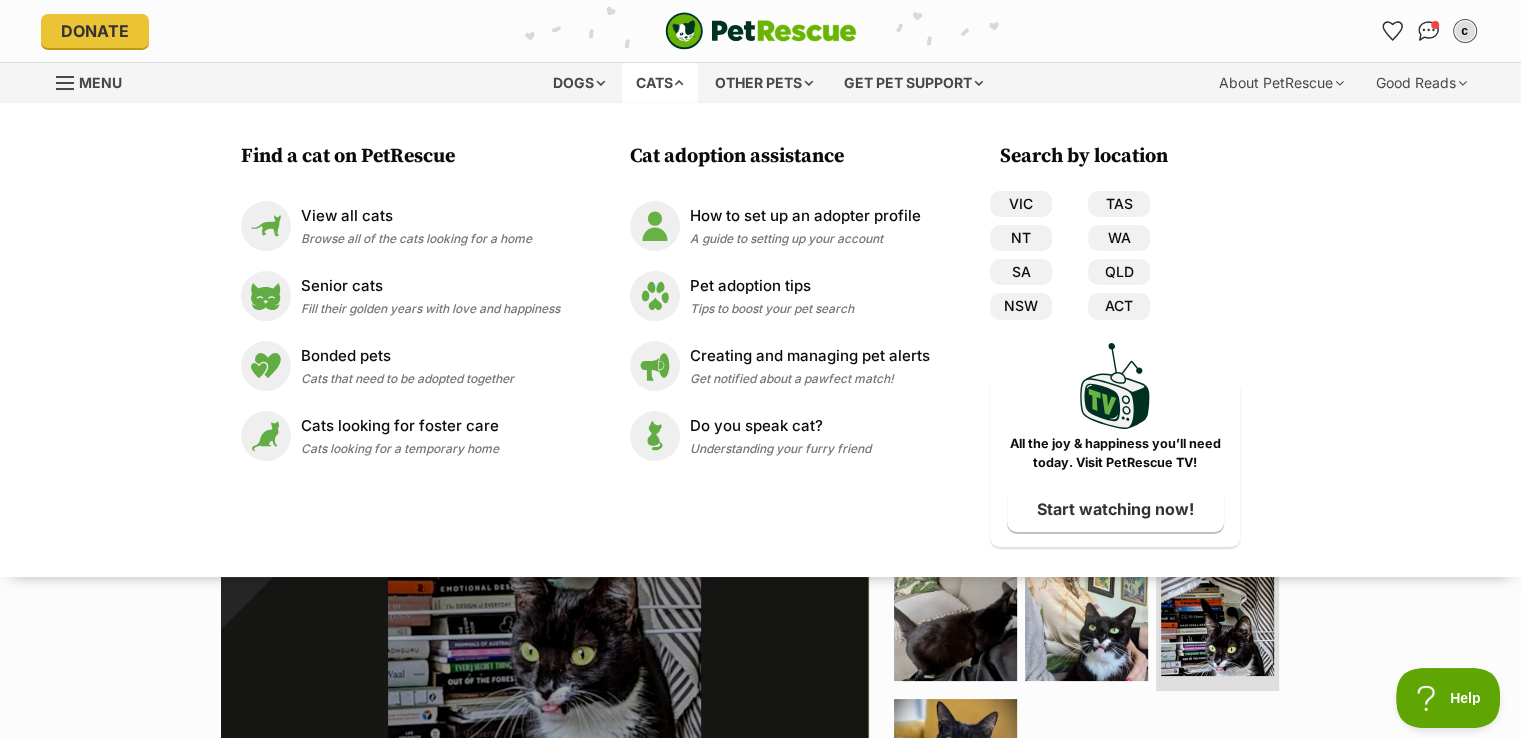 scroll, scrollTop: 0, scrollLeft: 0, axis: both 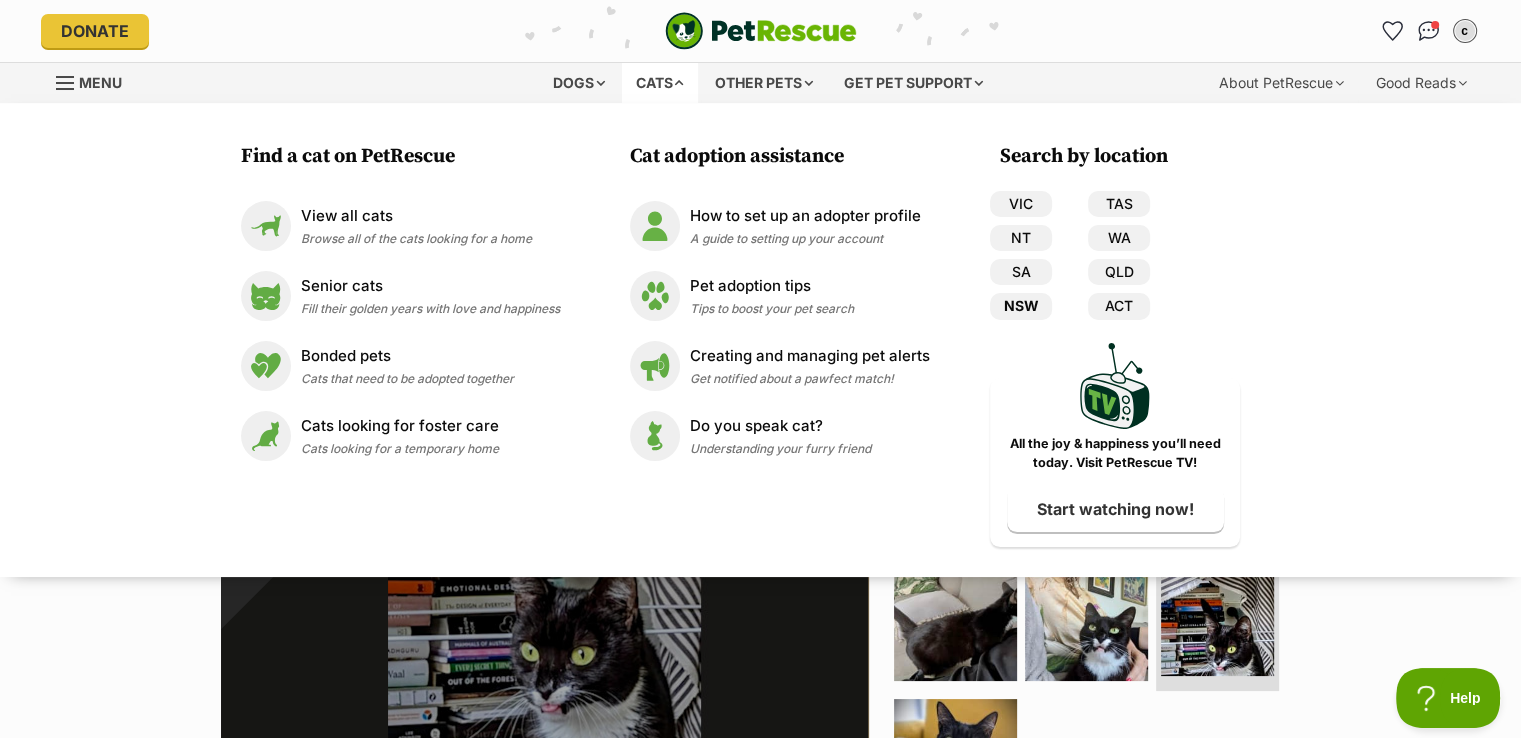 click on "NSW" at bounding box center [1021, 306] 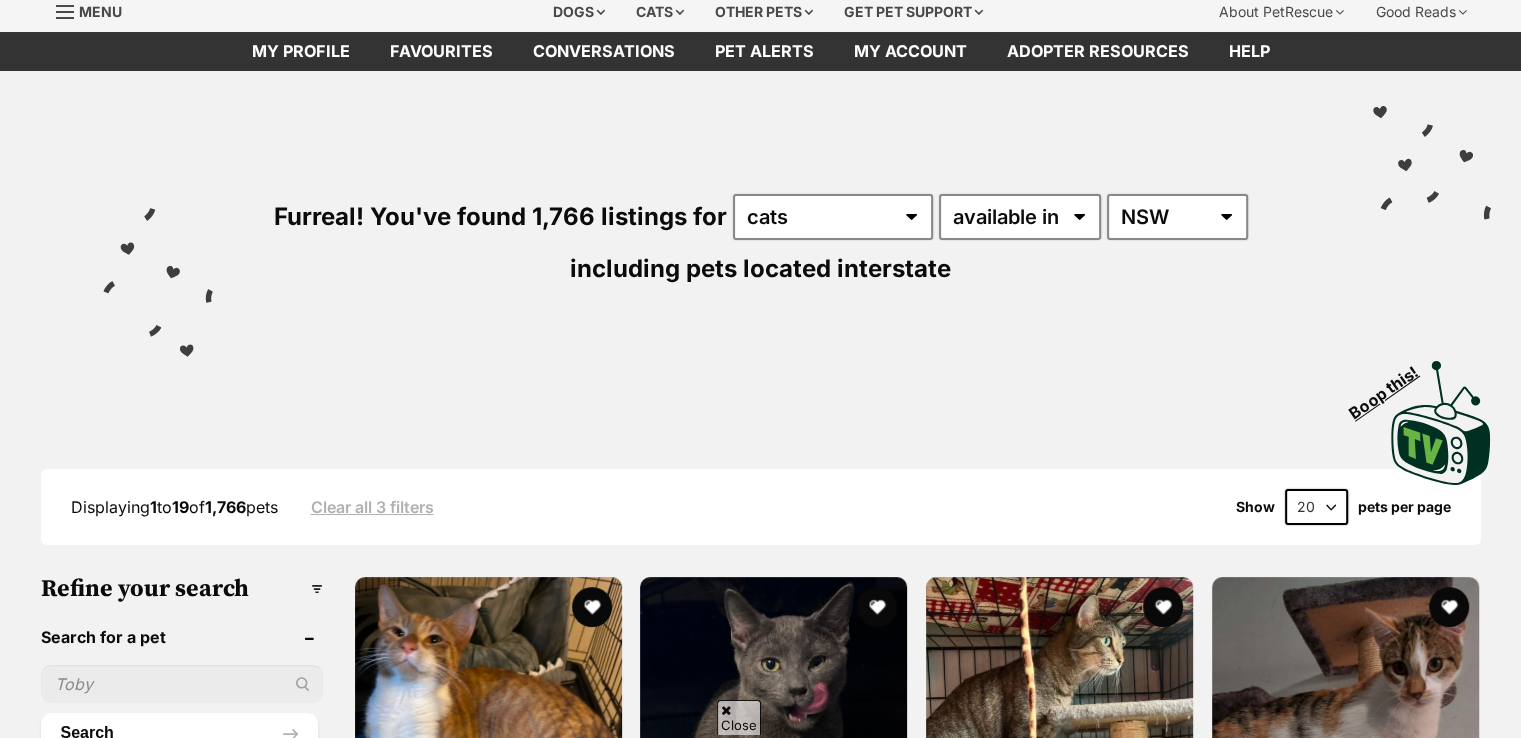 scroll, scrollTop: 180, scrollLeft: 0, axis: vertical 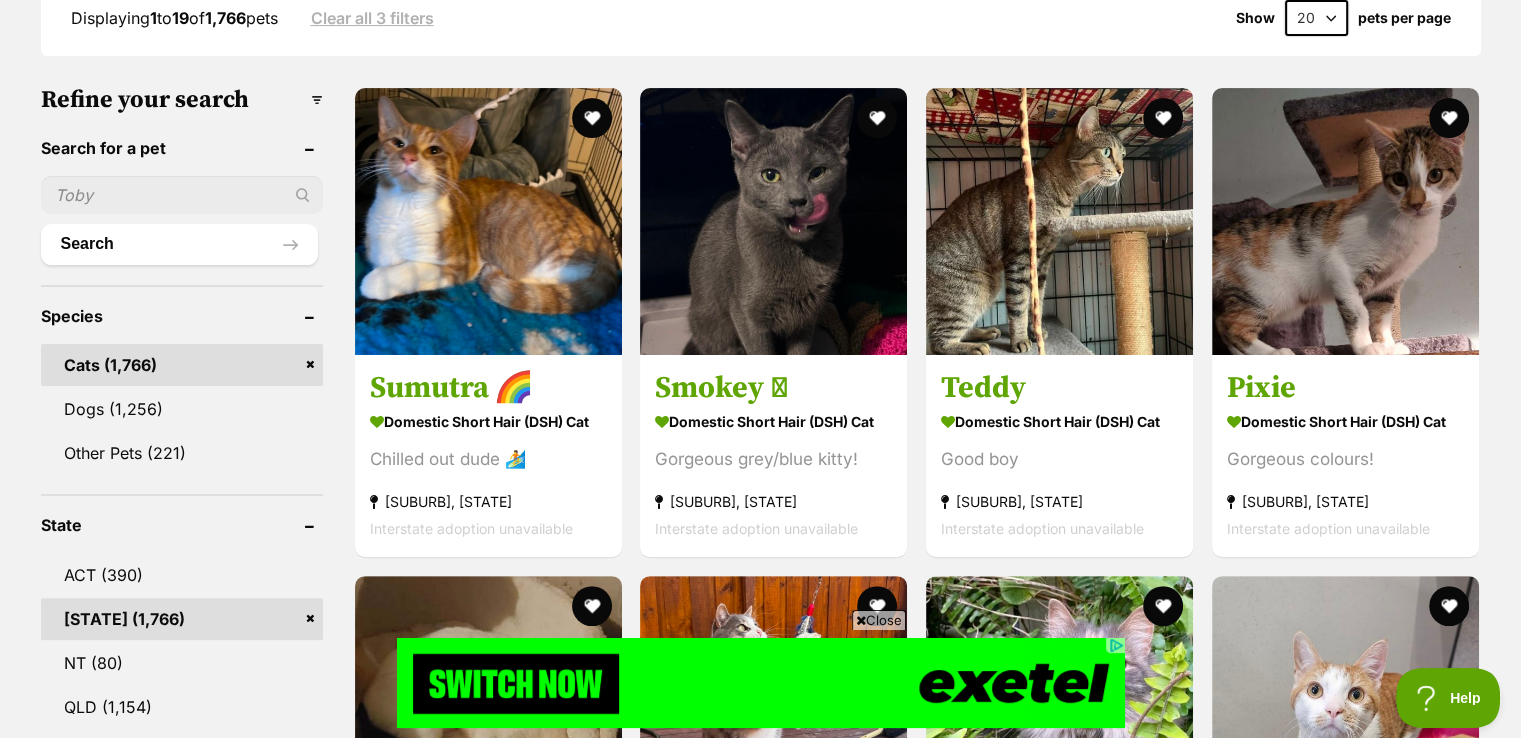 click on "Close" at bounding box center (879, 620) 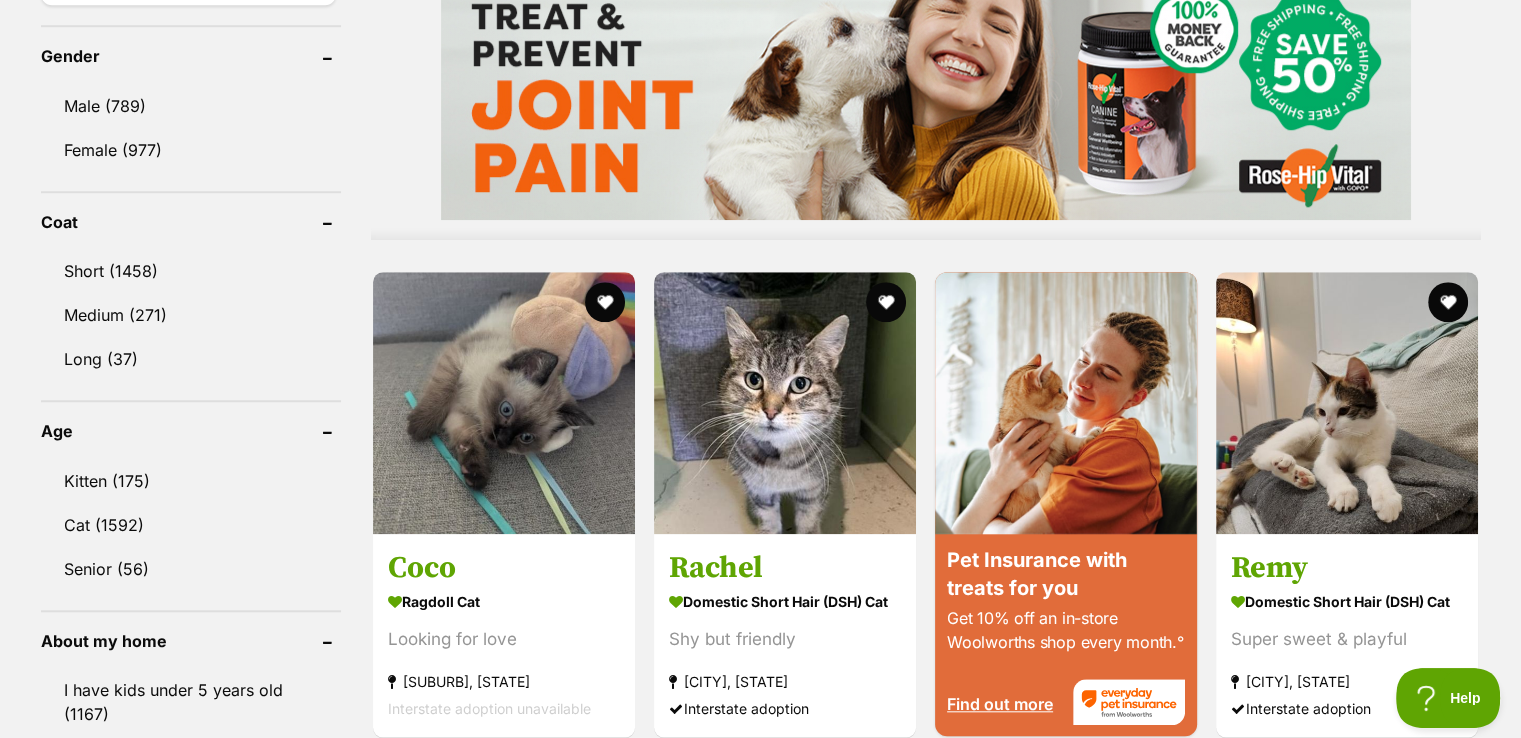 scroll, scrollTop: 1706, scrollLeft: 0, axis: vertical 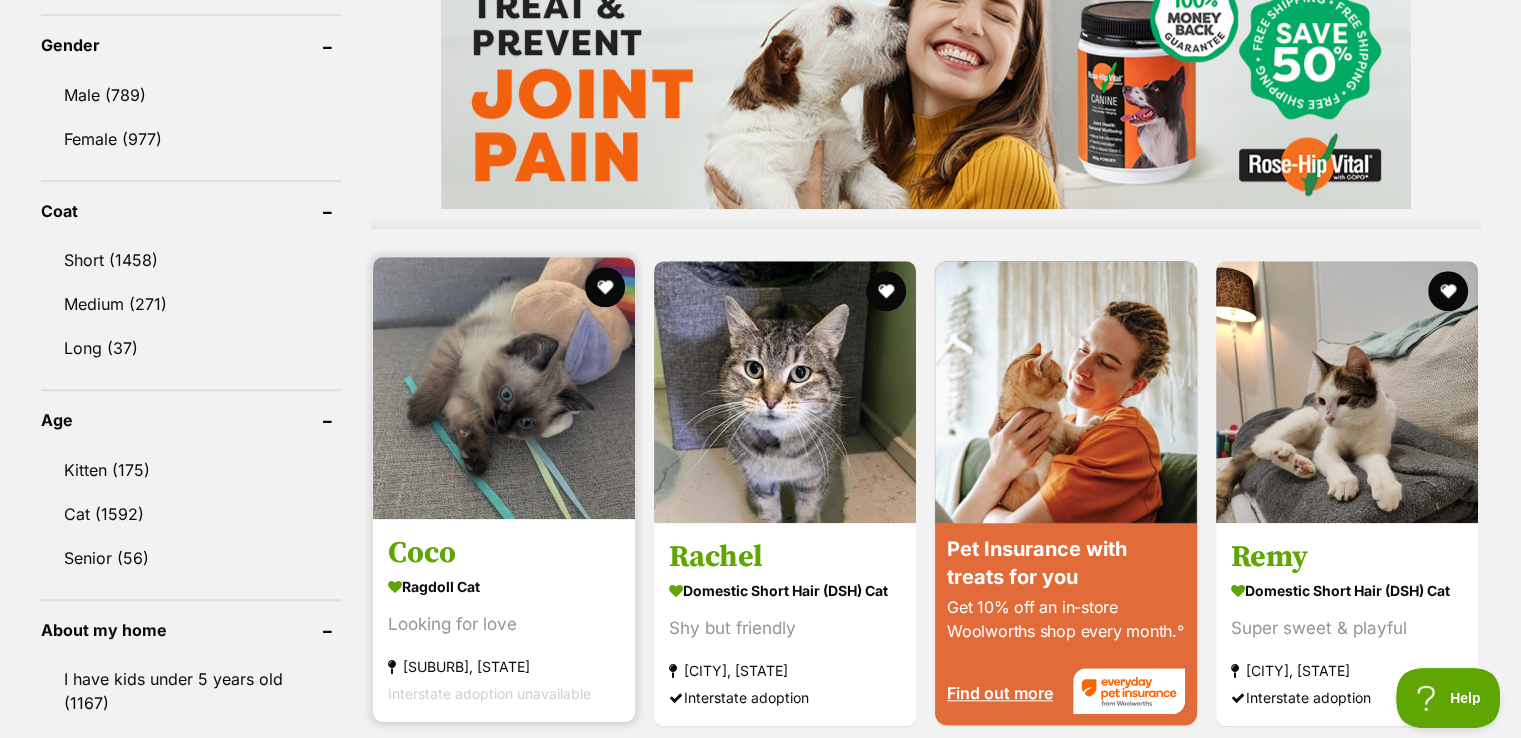 click at bounding box center (504, 388) 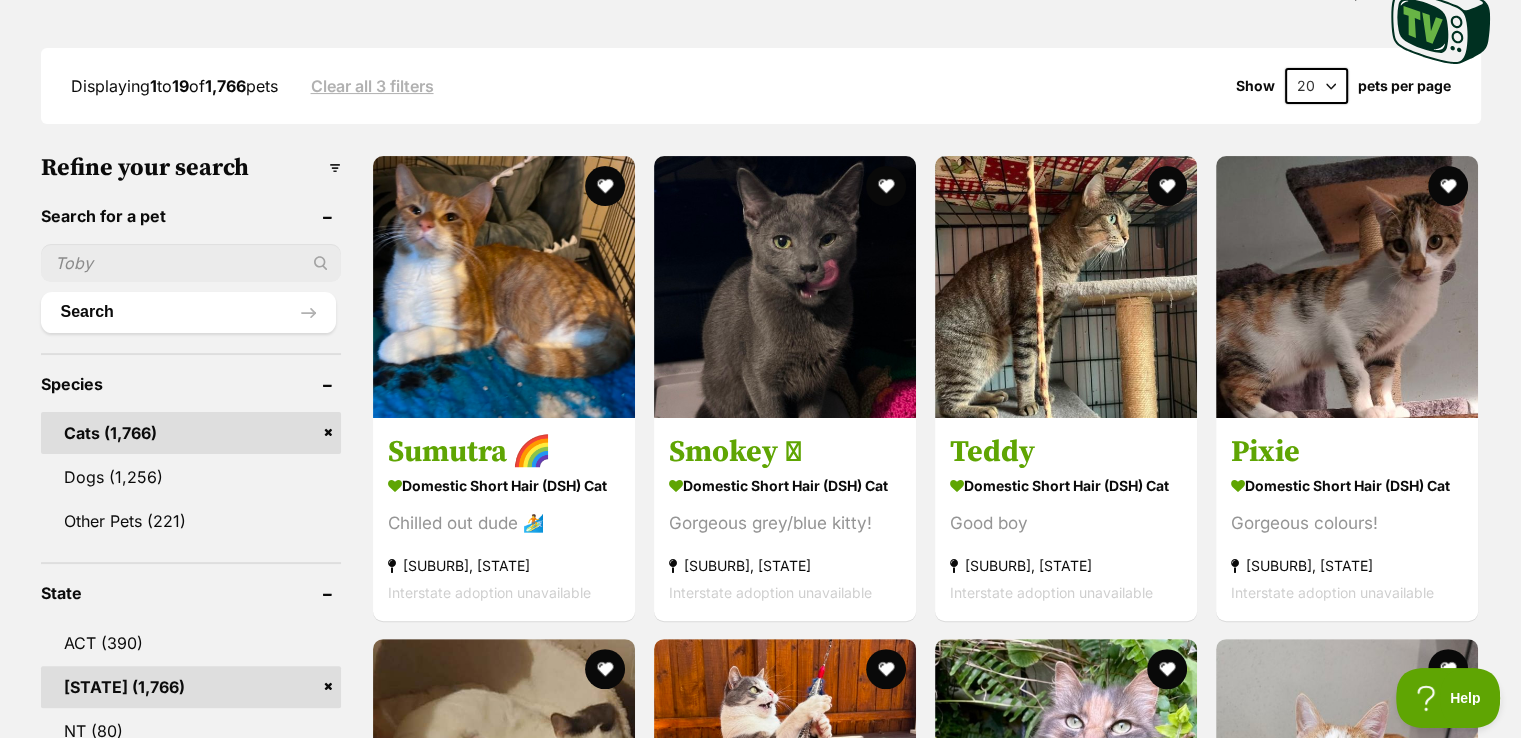 scroll, scrollTop: 494, scrollLeft: 0, axis: vertical 